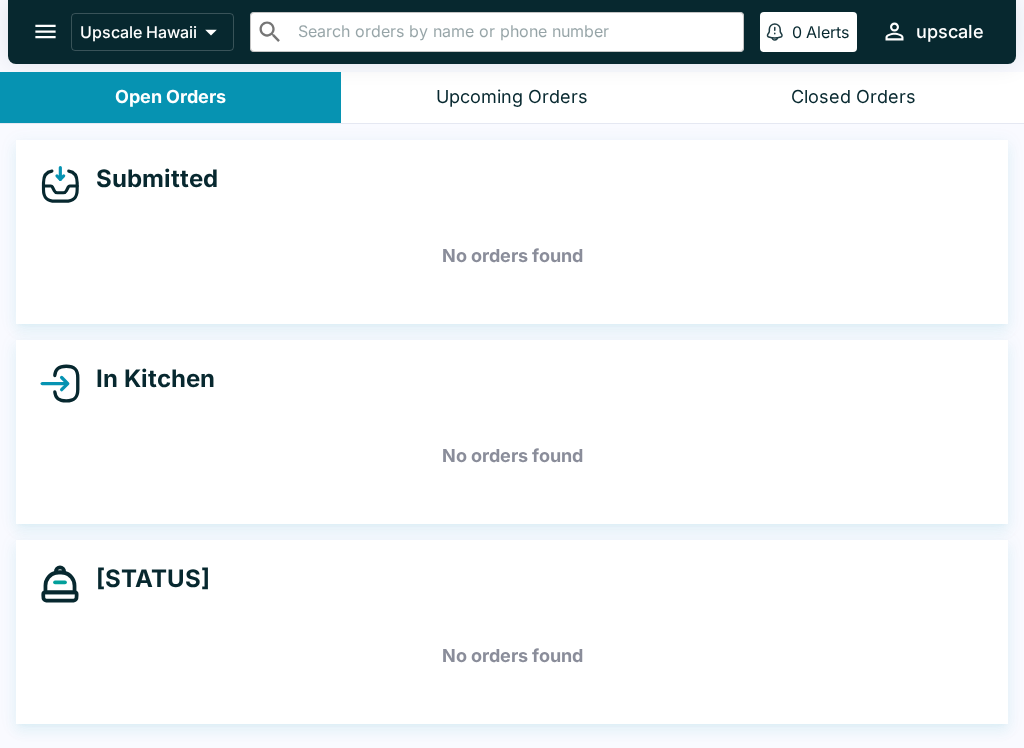 scroll, scrollTop: 0, scrollLeft: 0, axis: both 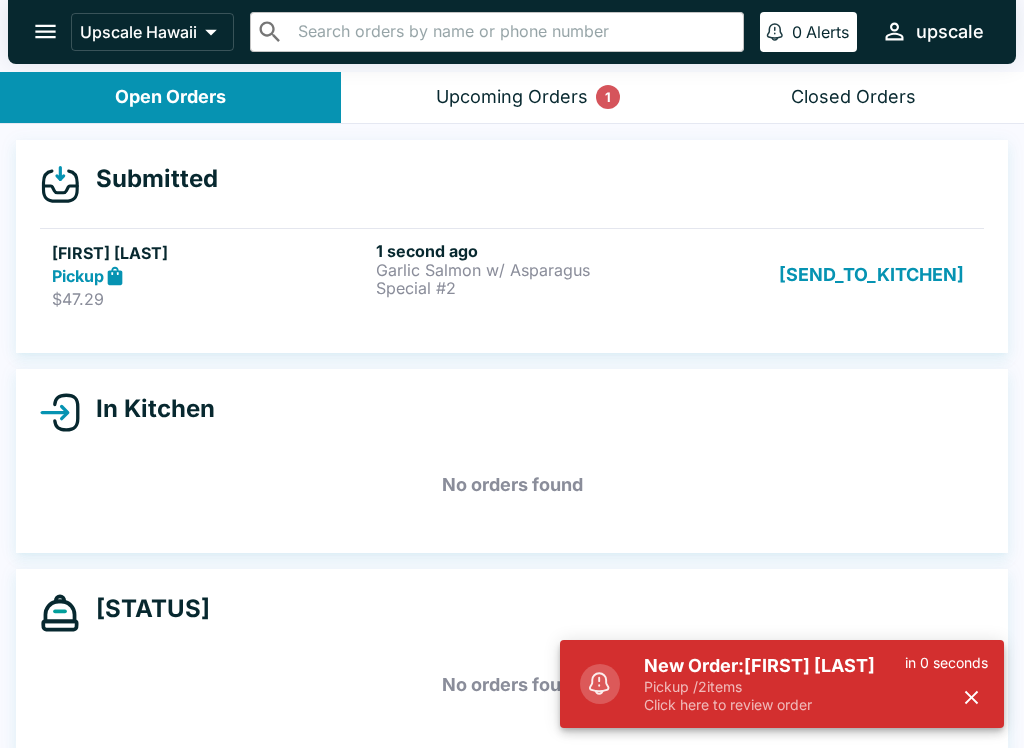 click on "[SEND_TO_KITCHEN]" at bounding box center [871, 275] 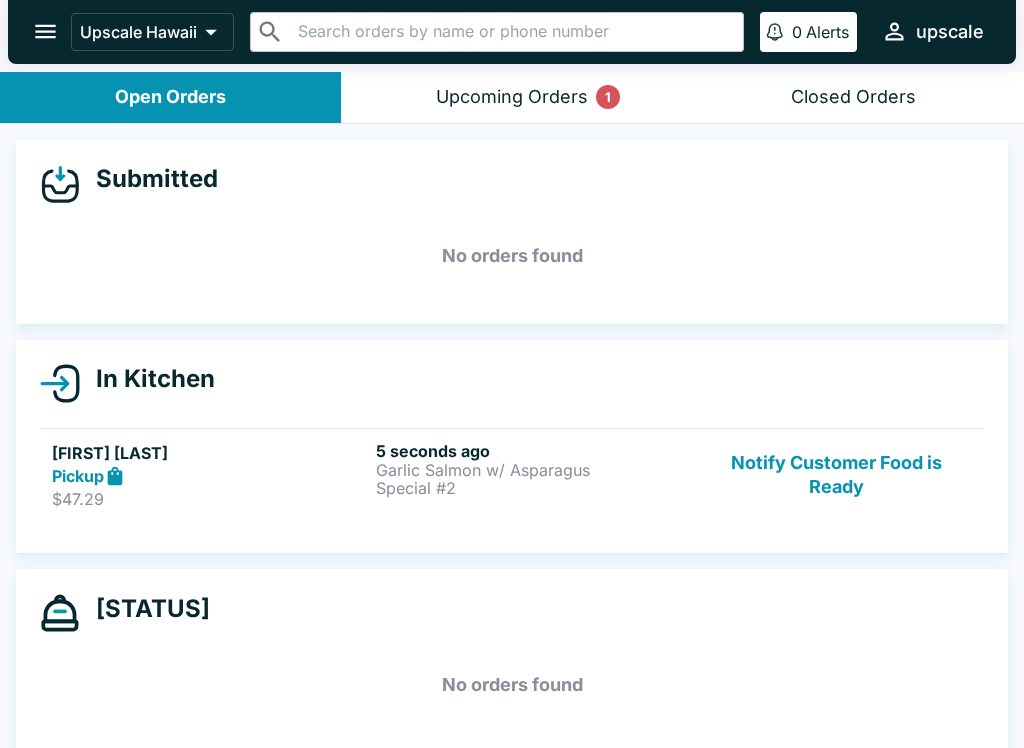 click on "Garlic Salmon w/ Asparagus" at bounding box center (534, 470) 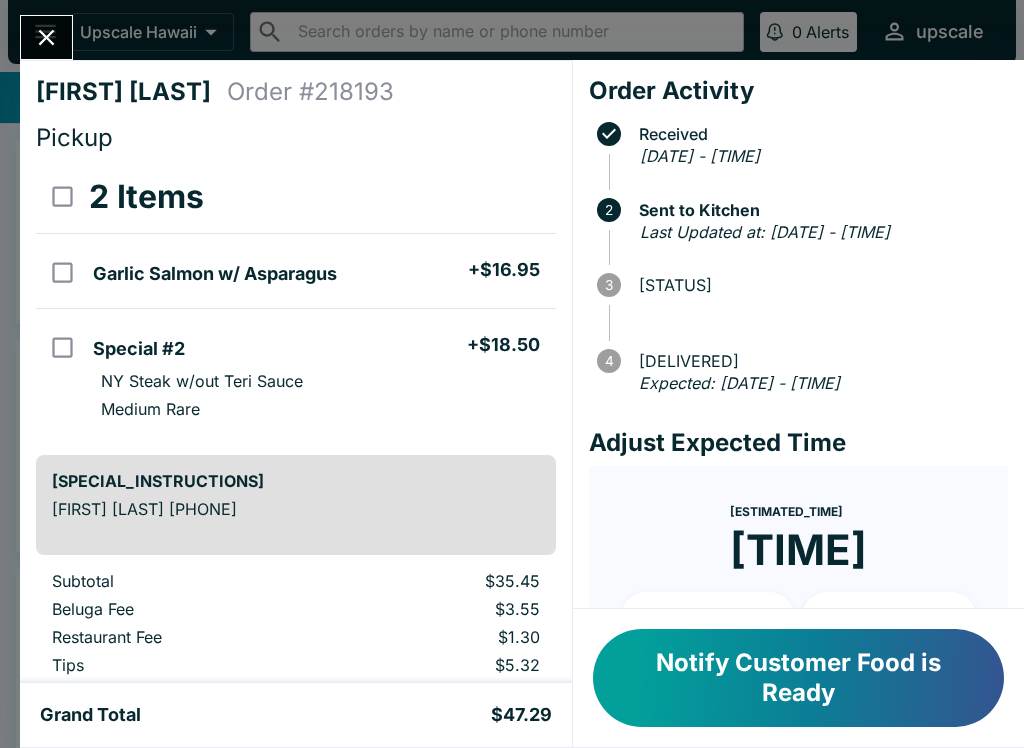 click 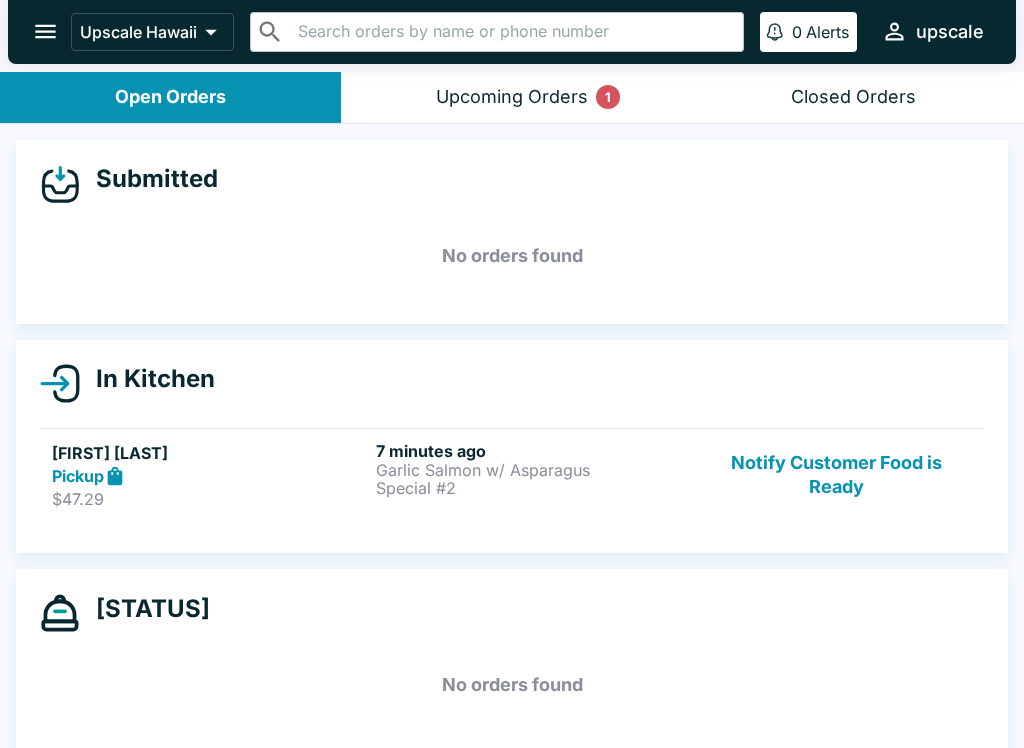 click on "Notify Customer Food is Ready" at bounding box center (836, 475) 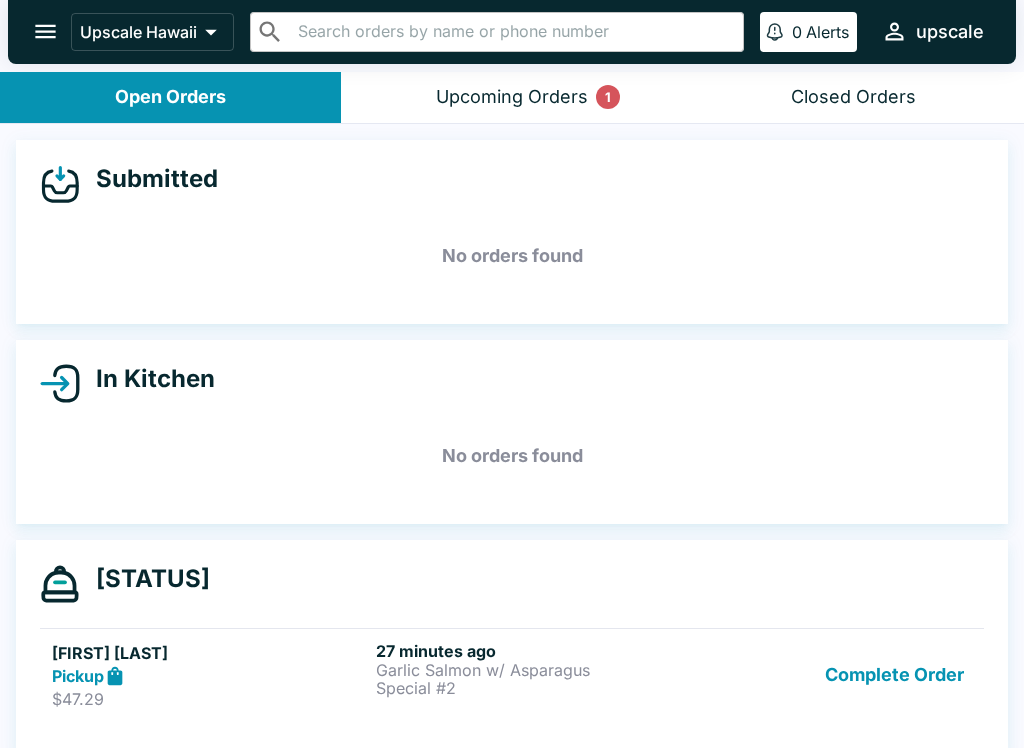click on "[TIME_AGO] [ITEM] [ITEM] [SPECIAL]" at bounding box center (534, 675) 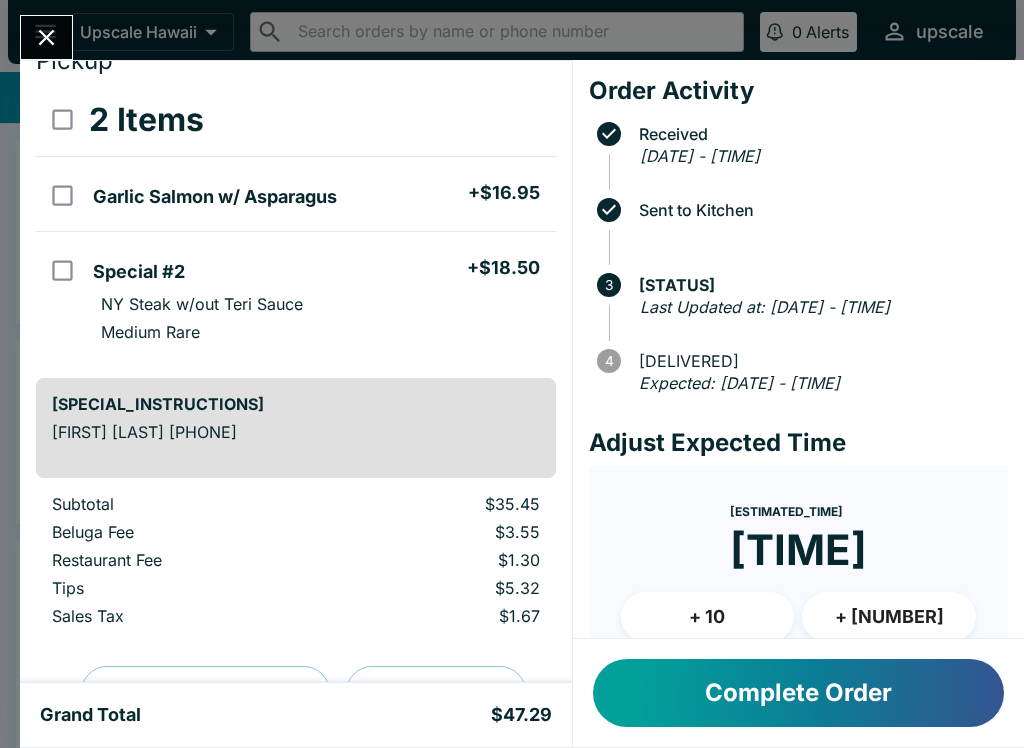 scroll, scrollTop: 79, scrollLeft: 0, axis: vertical 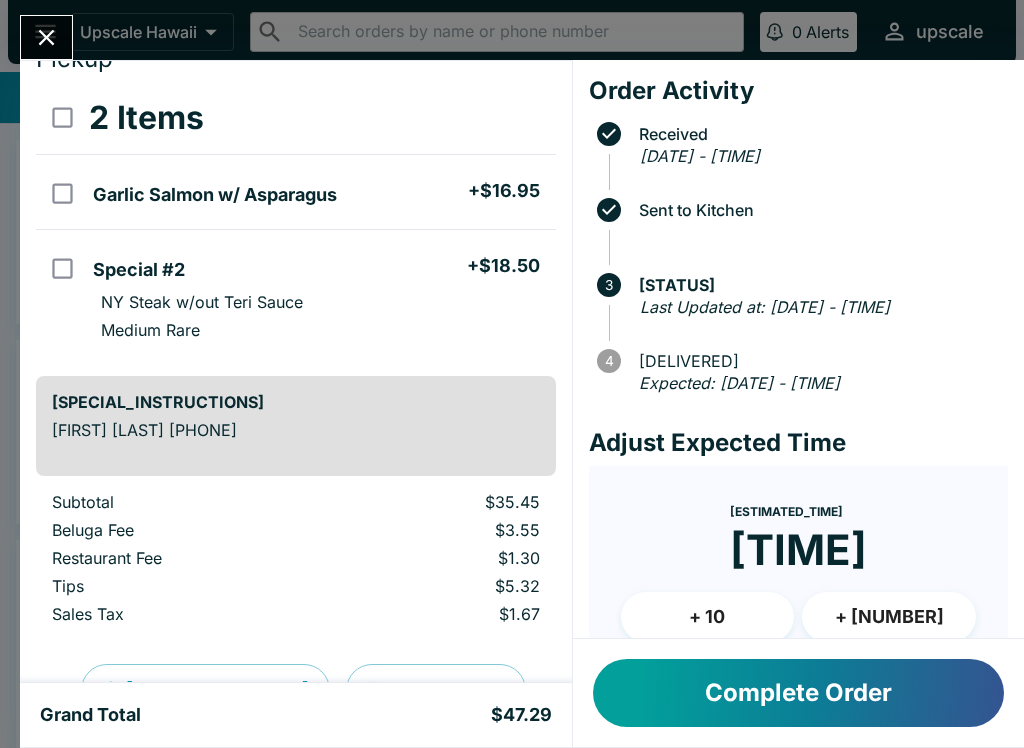 click on "Complete Order" at bounding box center [798, 693] 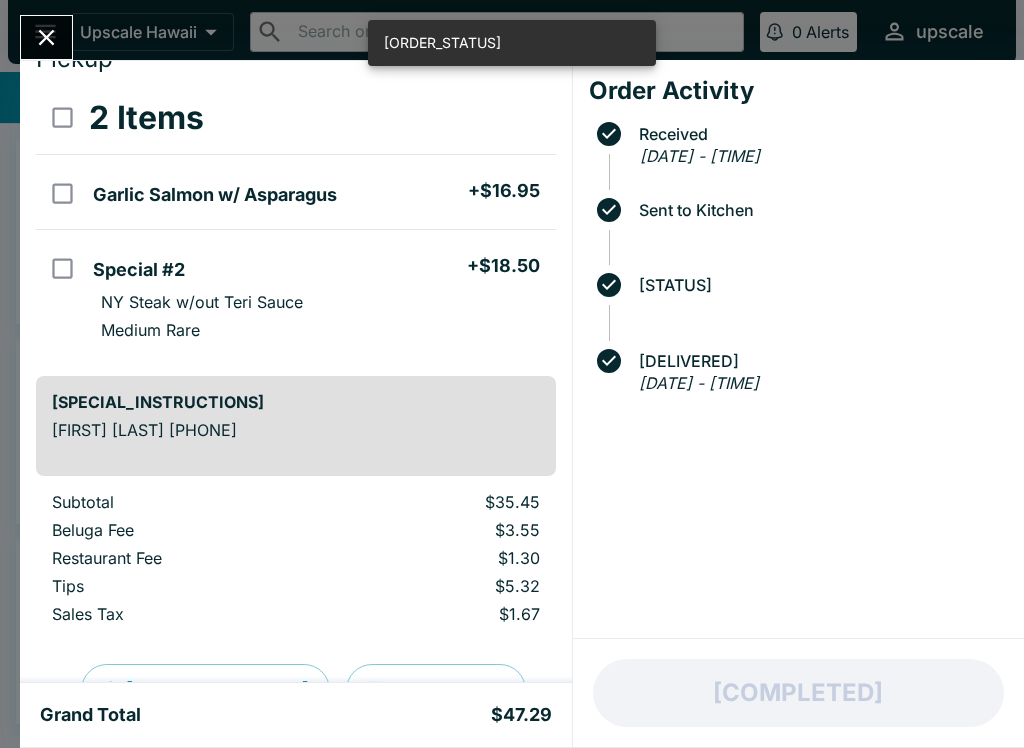 click on "[FIRST] [LAST] [ORDER_ID] [PICKUP] [ITEMS] [ITEM] [ITEM] + [PRICE] [SPECIAL] [PRICE] [ITEM] [ITEM] [SPECIAL_INSTRUCTIONS] [FIRST] [LAST] [PHONE] [SUBTOTAL] [PRICE] [FEE] [PRICE] [FEE] [PRICE] [TIPS] [PRICE] [TAX] [PRICE] [TOTAL] [PRICE] [ACTIVITY] [STATUS] [DATE] - [TIME] [STATUS] [STATUS] [DATE] - [TIME] [COMPLETED]" at bounding box center [512, 374] 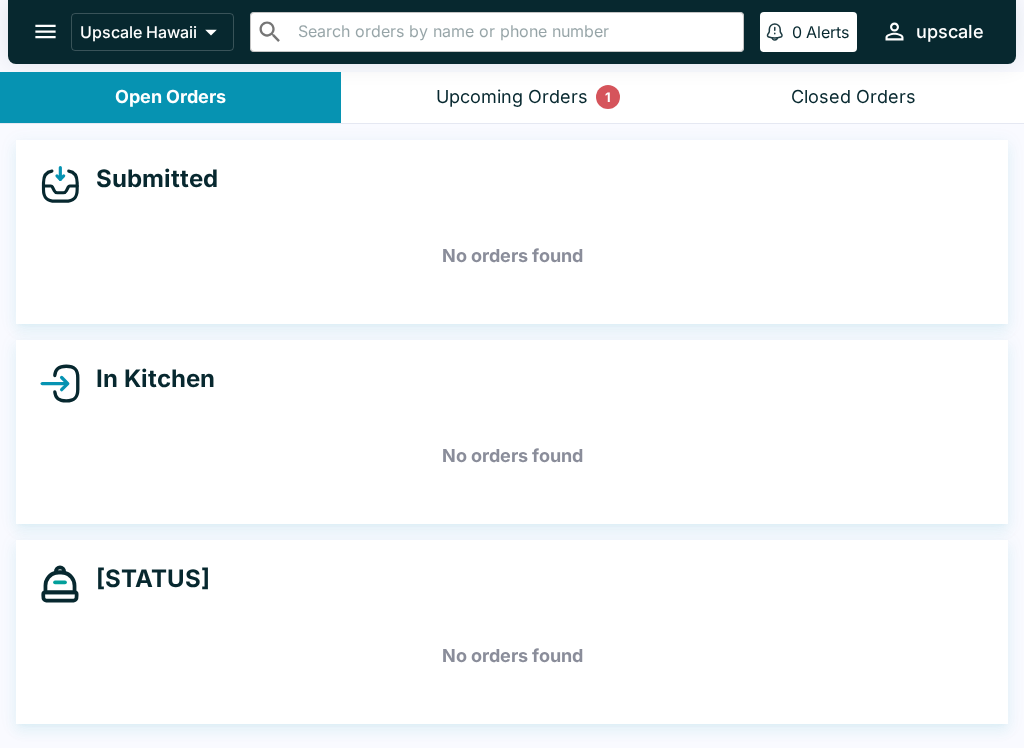 click on "Upcoming Orders 1" at bounding box center (512, 97) 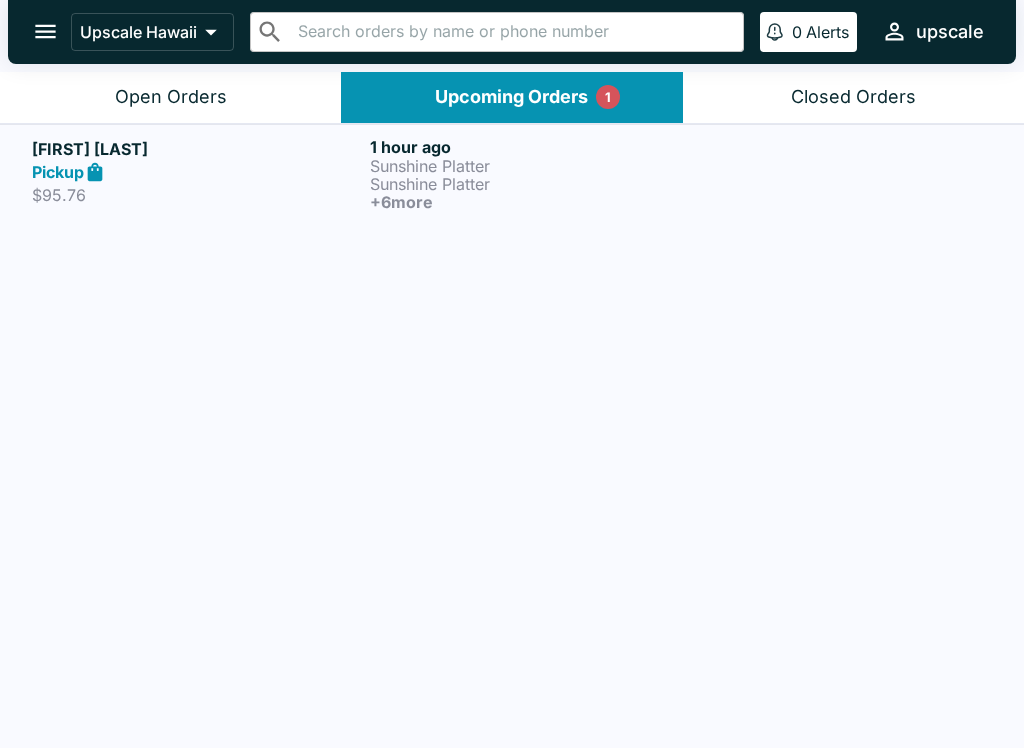 click on "Sunshine Platter" at bounding box center (535, 184) 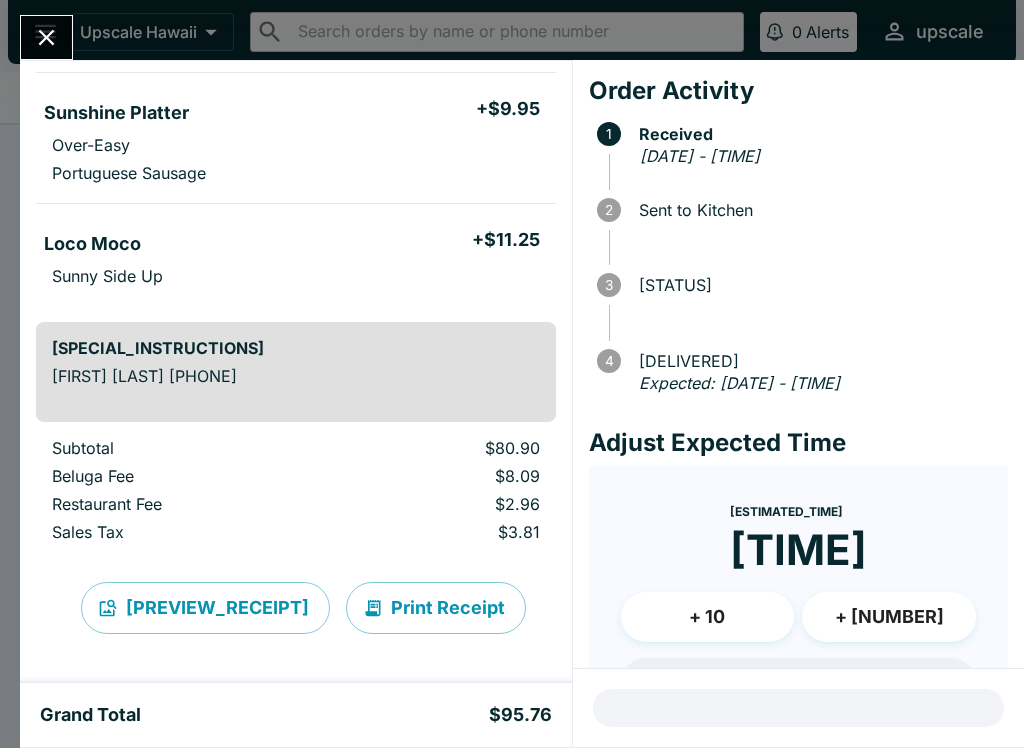 scroll, scrollTop: 947, scrollLeft: 0, axis: vertical 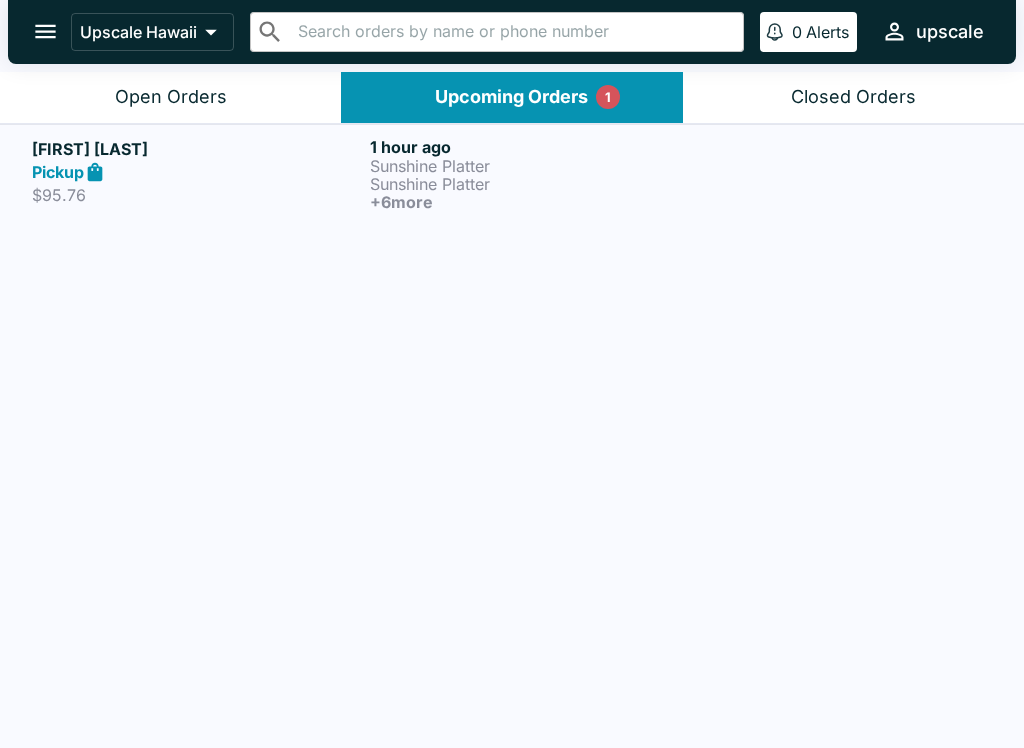 click on "Open Orders" at bounding box center [171, 97] 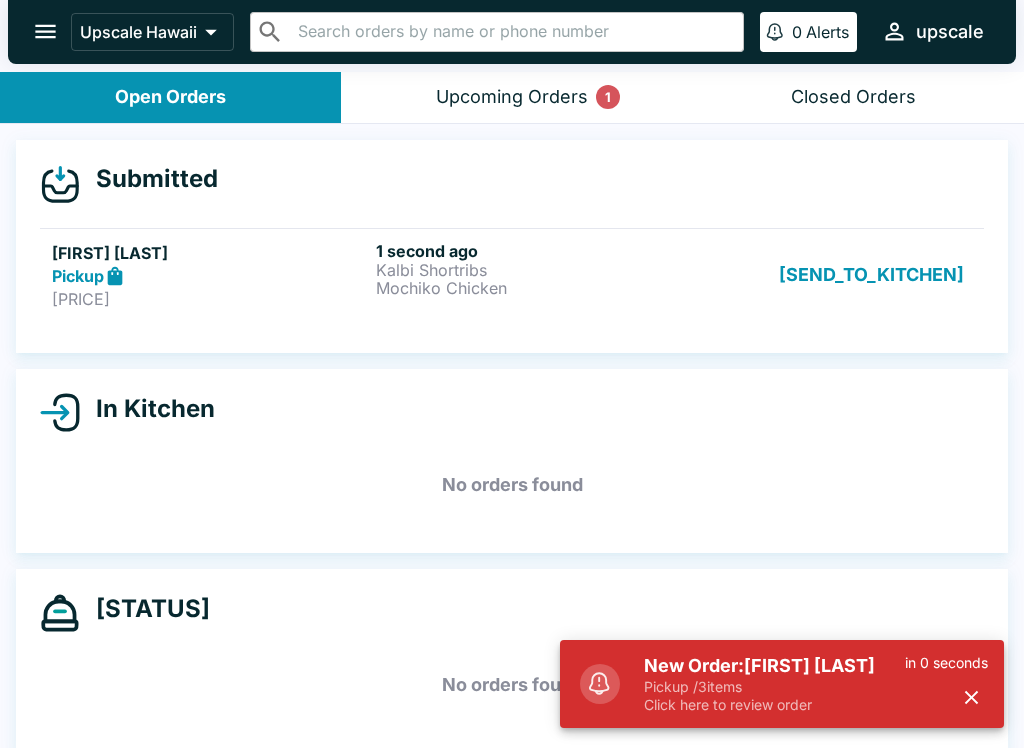 click on "[SEND_TO_KITCHEN]" at bounding box center [871, 275] 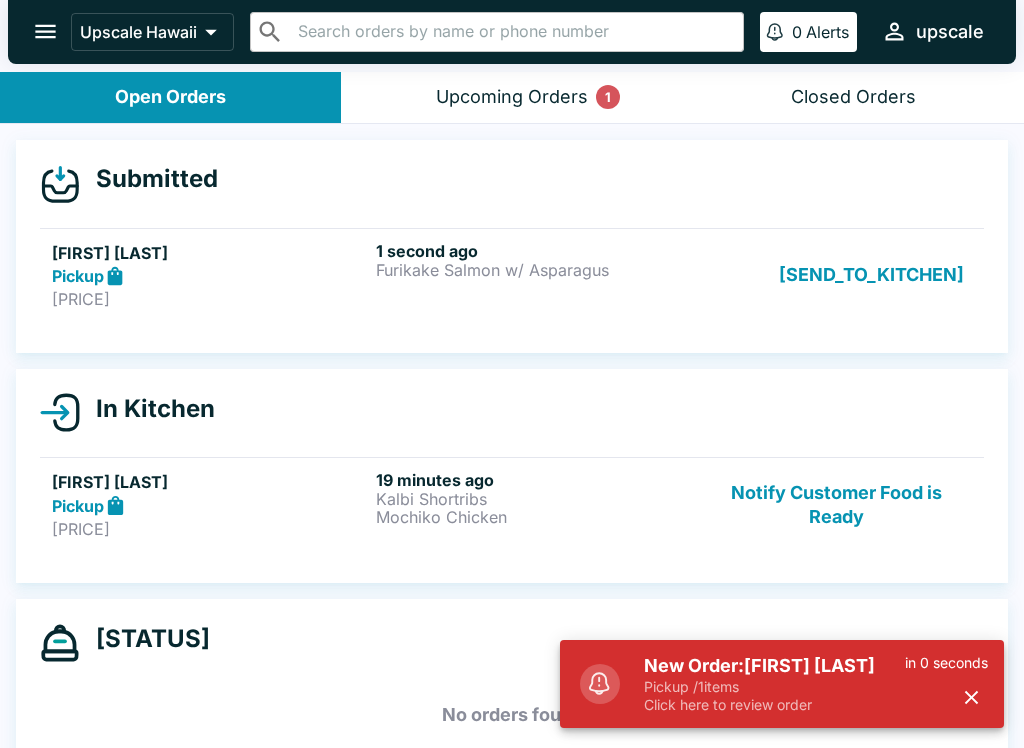 click on "[SEND_TO_KITCHEN]" at bounding box center [871, 275] 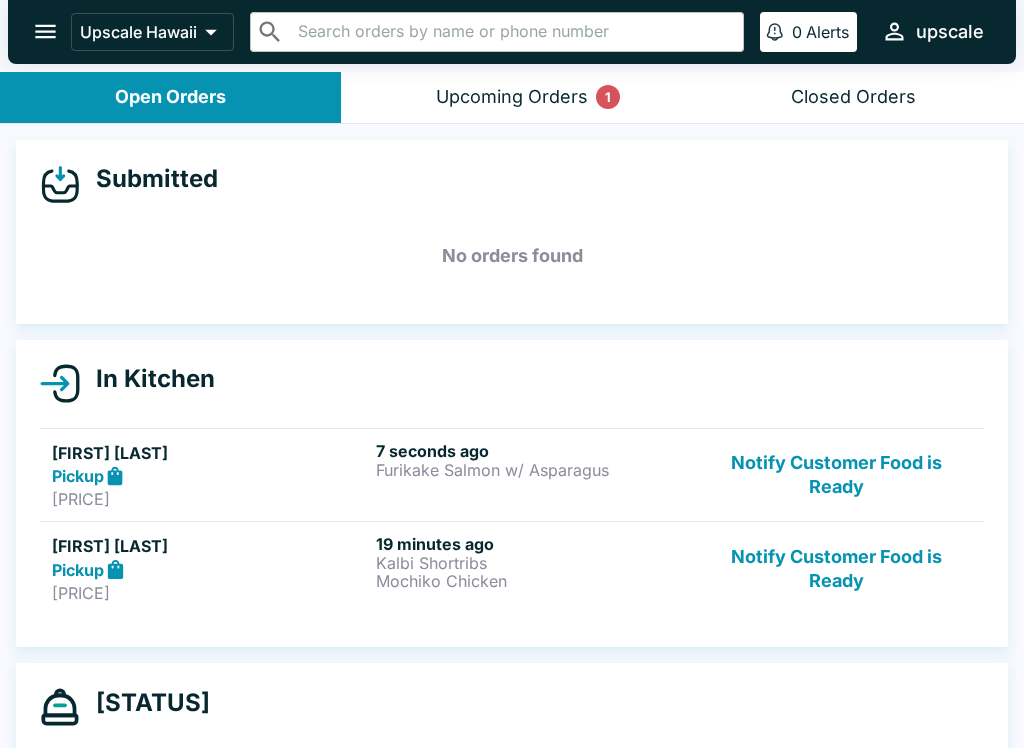 click on "[TIME_AGO] [ITEM] [ITEM] [ITEM] [ITEM]" at bounding box center (534, 568) 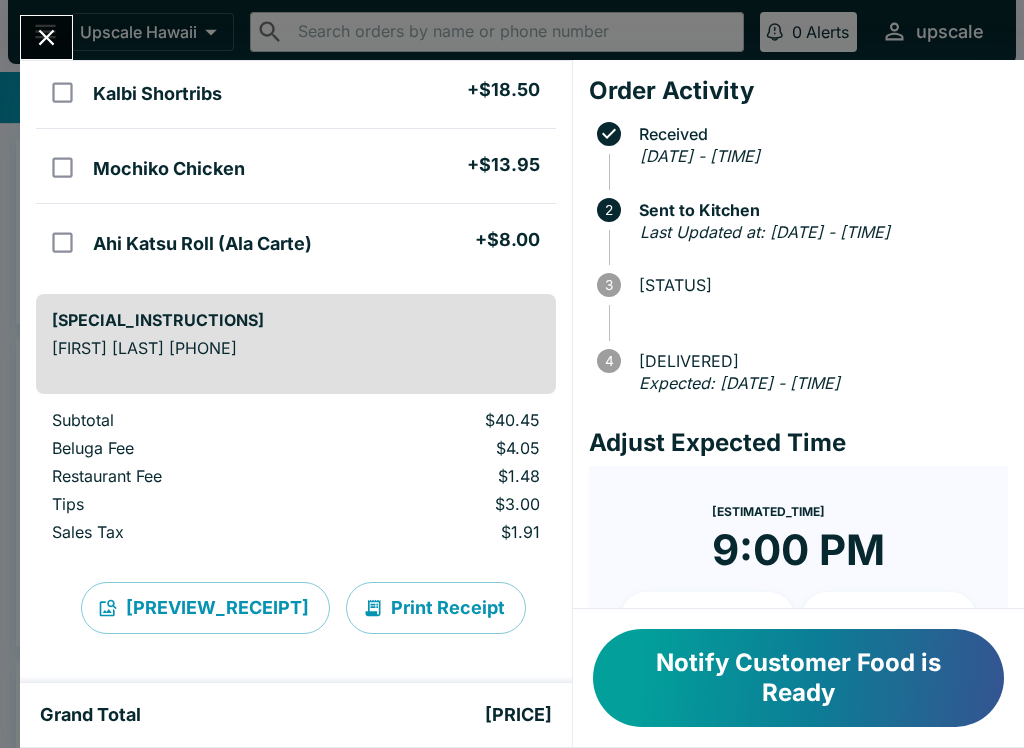 scroll, scrollTop: 180, scrollLeft: 0, axis: vertical 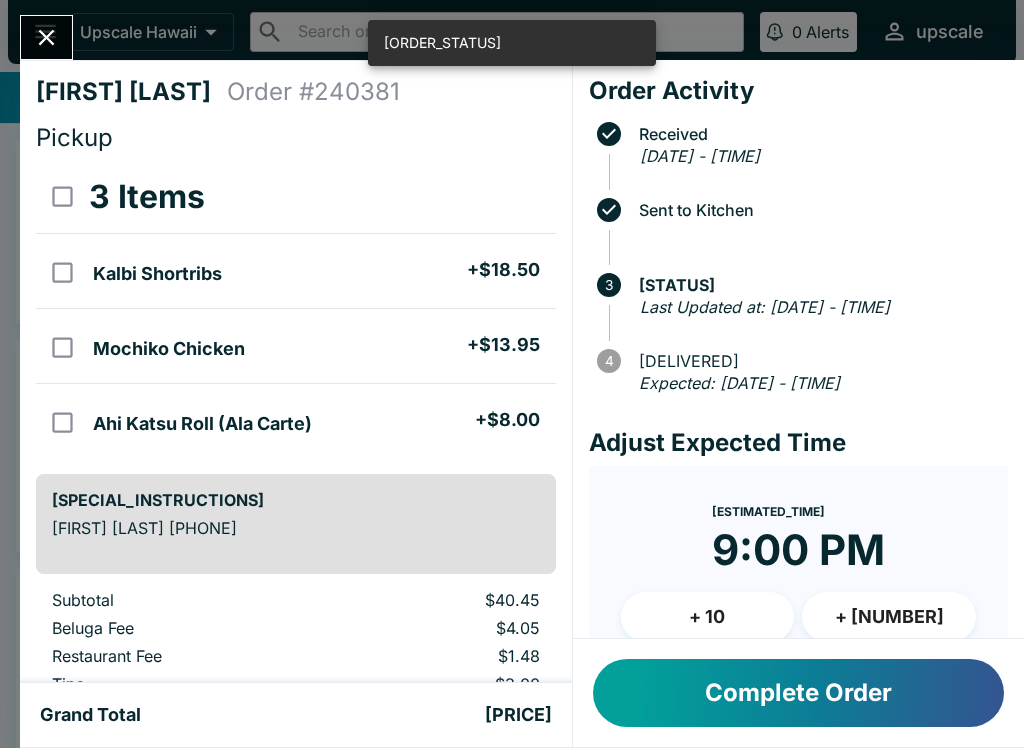 click 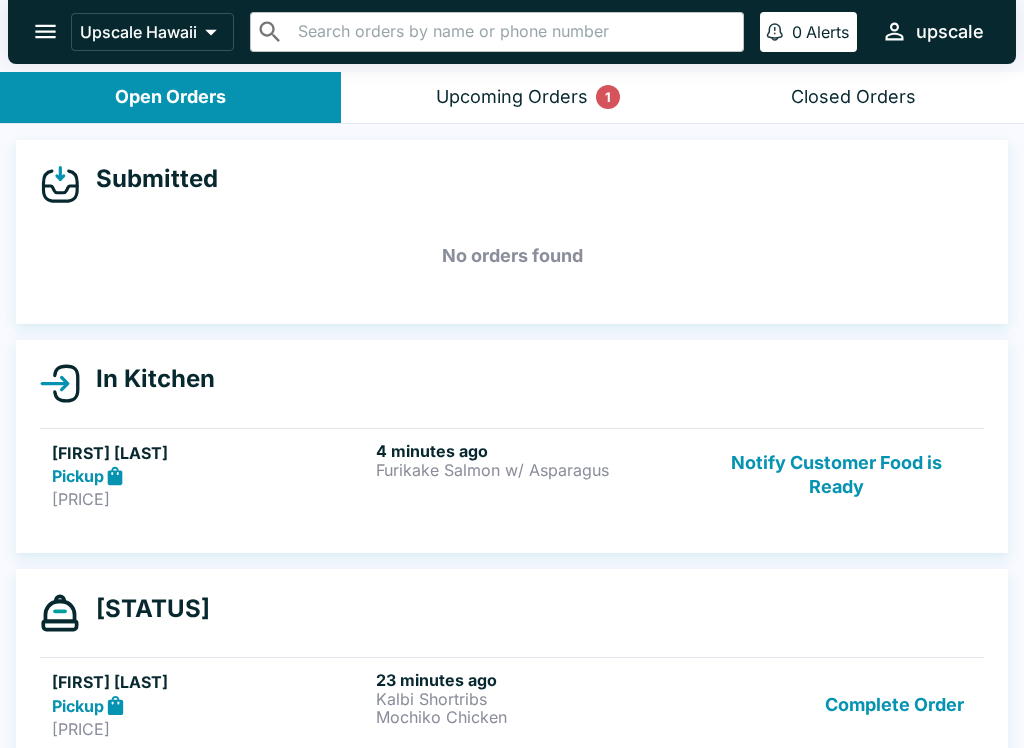 click on "Pickup" at bounding box center [210, 476] 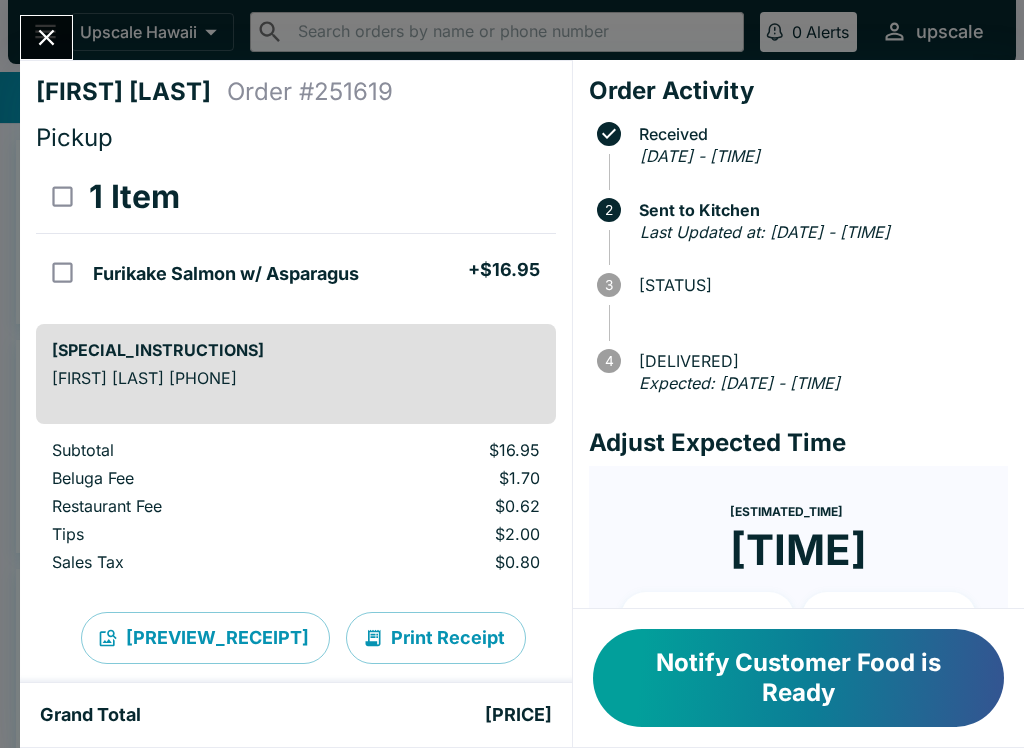scroll, scrollTop: 0, scrollLeft: 0, axis: both 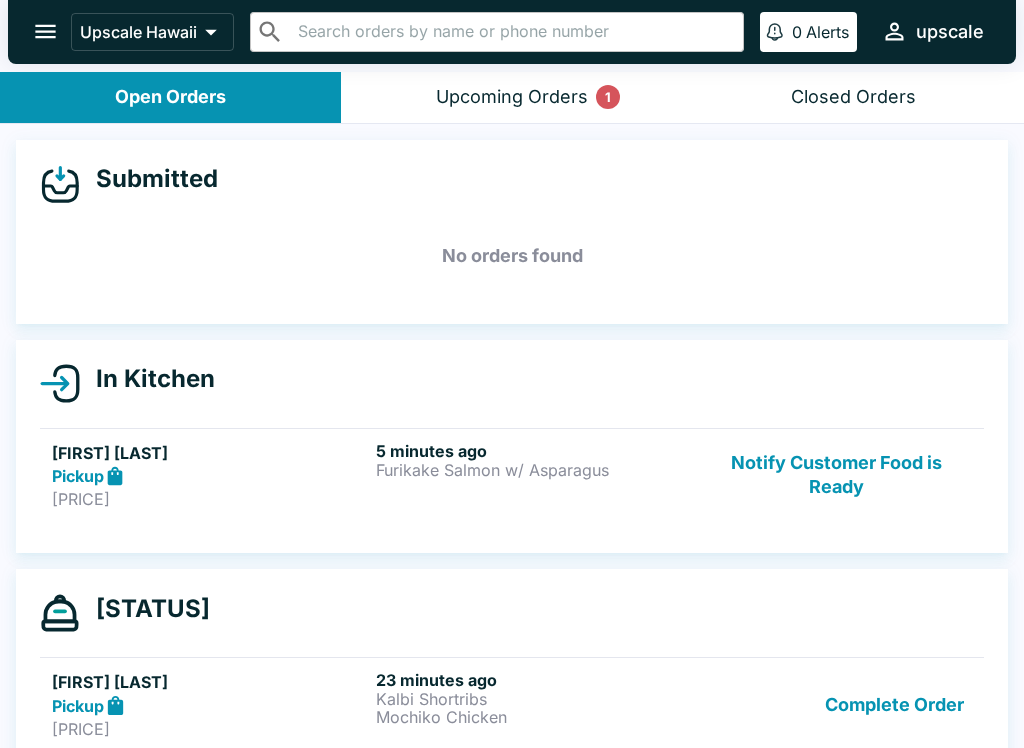 click on "[FIRST] [LAST] [PICKUP] [PRICE] [TIME_AGO] [ITEM] [ITEM] [NOTIFY] [STATUS]" at bounding box center [512, 475] 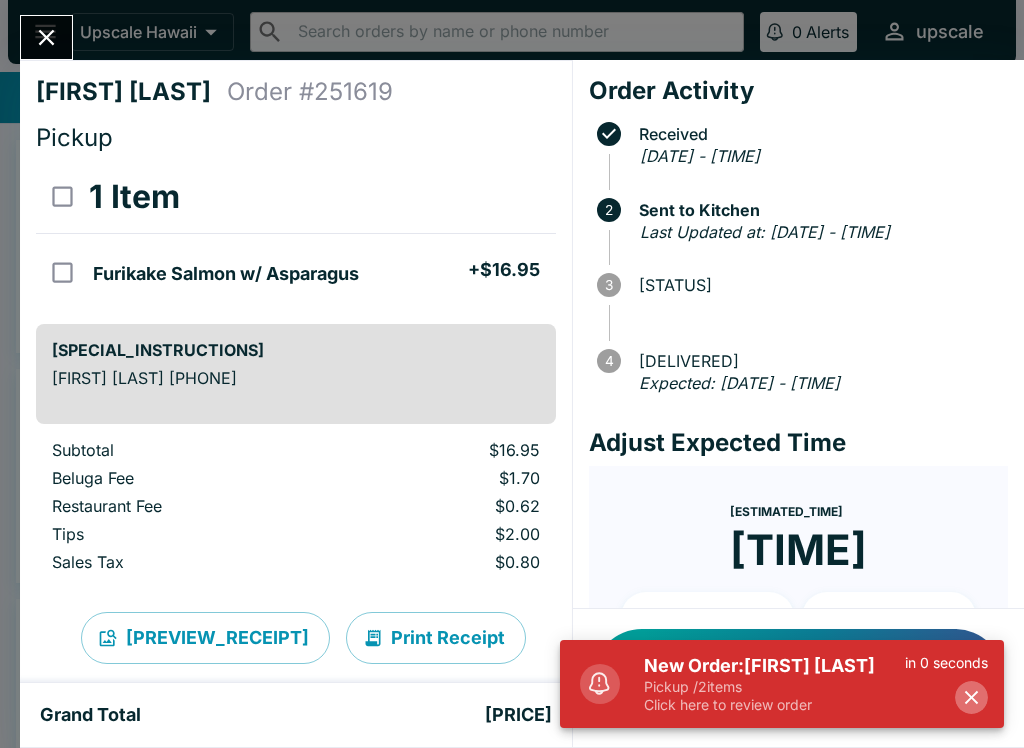 click at bounding box center (971, 697) 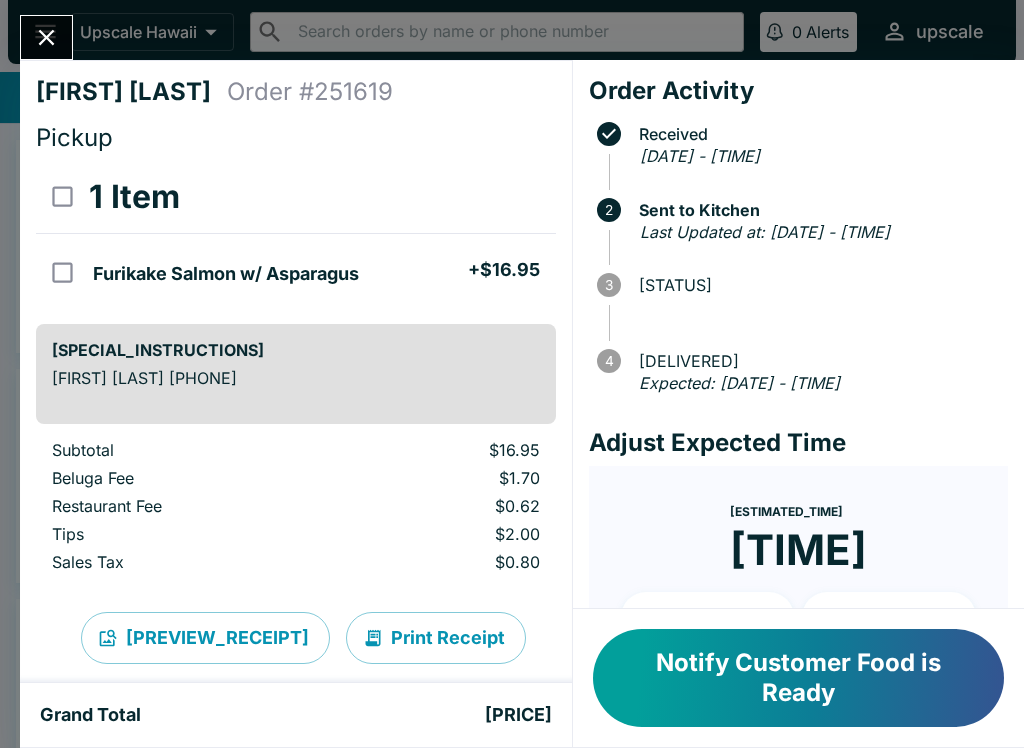 click on "Notify Customer Food is Ready" at bounding box center [798, 678] 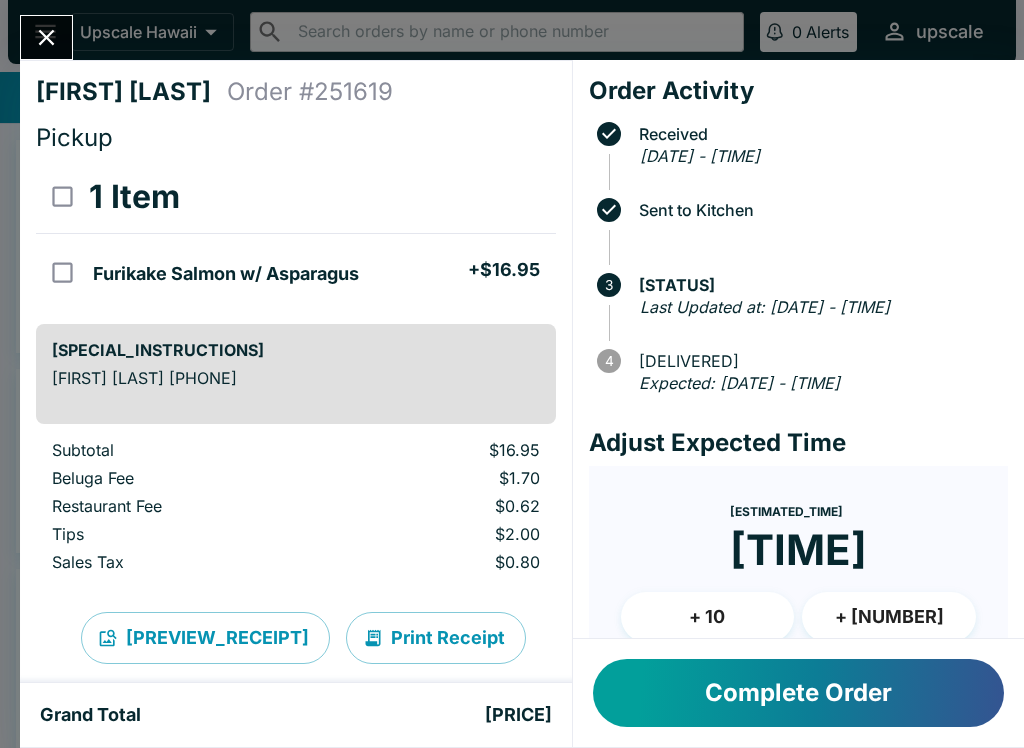 click on "[FIRST] [LAST] [ORDER_ID] [PICKUP] [ITEM] [ITEM] + [PRICE] [SPECIAL_INSTRUCTIONS] [FIRST] [LAST] [PHONE] [SUBTOTAL] [PRICE] [FEE] [PRICE] [FEE] [PRICE] [TIPS] [PRICE] [TAX] [PRICE] [TOTAL] [PRICE] [ACTIVITY] [STATUS] [DATE] - [TIME] [STATUS] [TIME] [STATUS] [TIME] [STATUS] [DELIVERED] [EXPECTED] [DATE] - [TIME] [ADJUST_TIME] [ESTIMATED_TIME] [TIME] + [NUMBER] + [NUMBER] [UPDATE_ETA] [NOTIFY] [STATUS]" at bounding box center [512, 374] 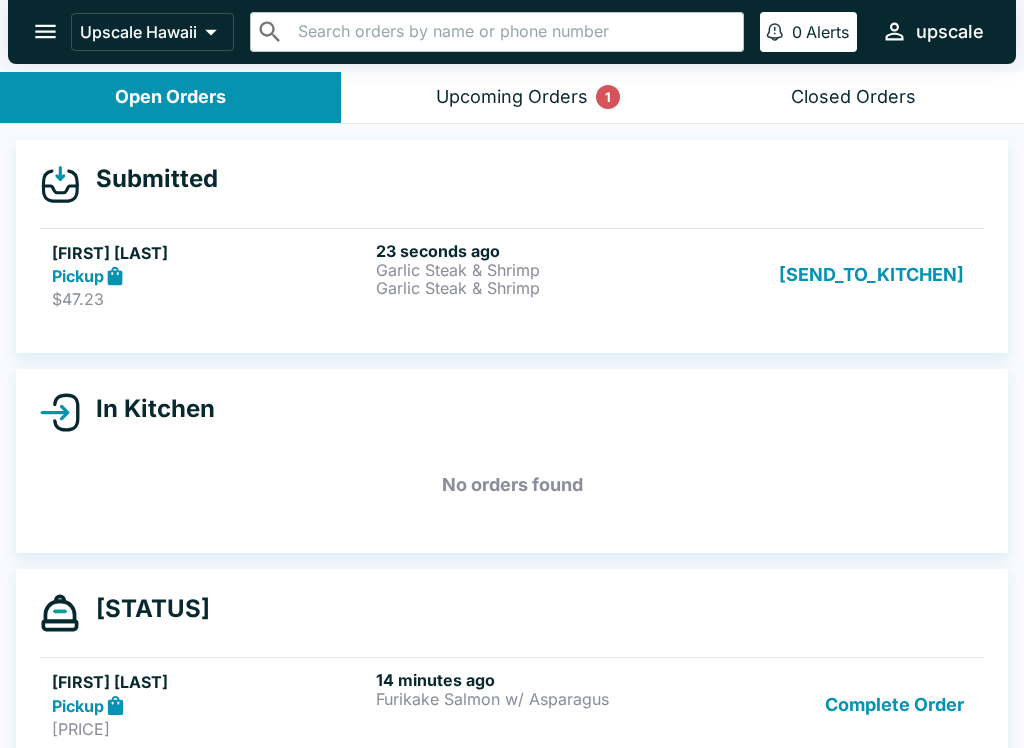 click on "$47.23" at bounding box center [210, 299] 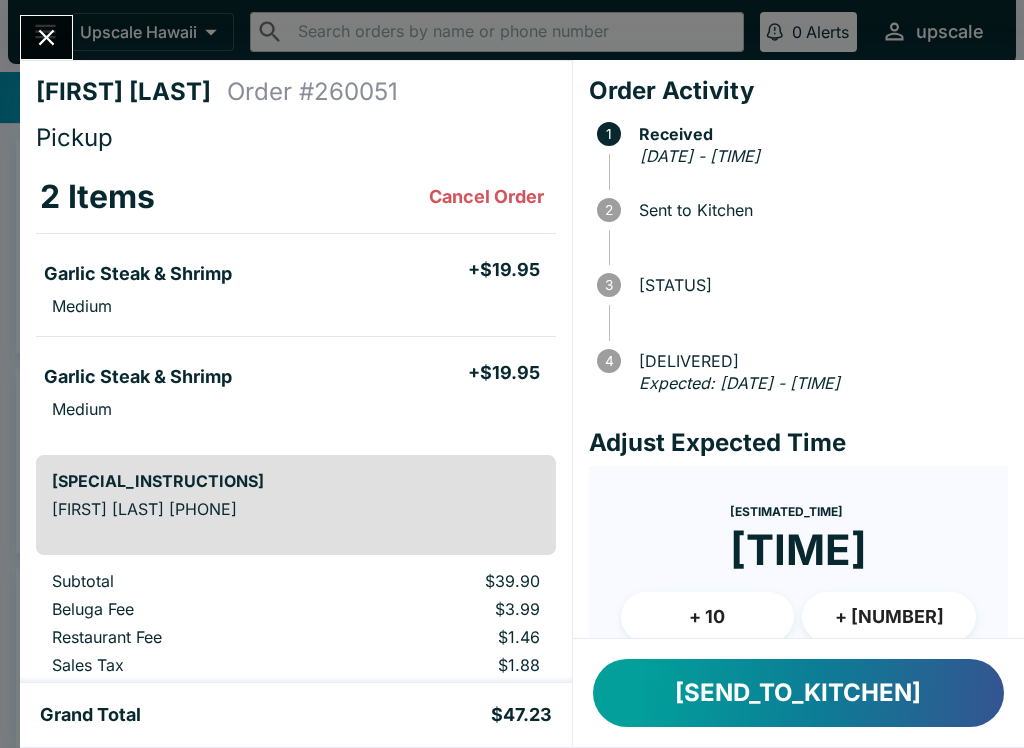 scroll, scrollTop: 0, scrollLeft: 0, axis: both 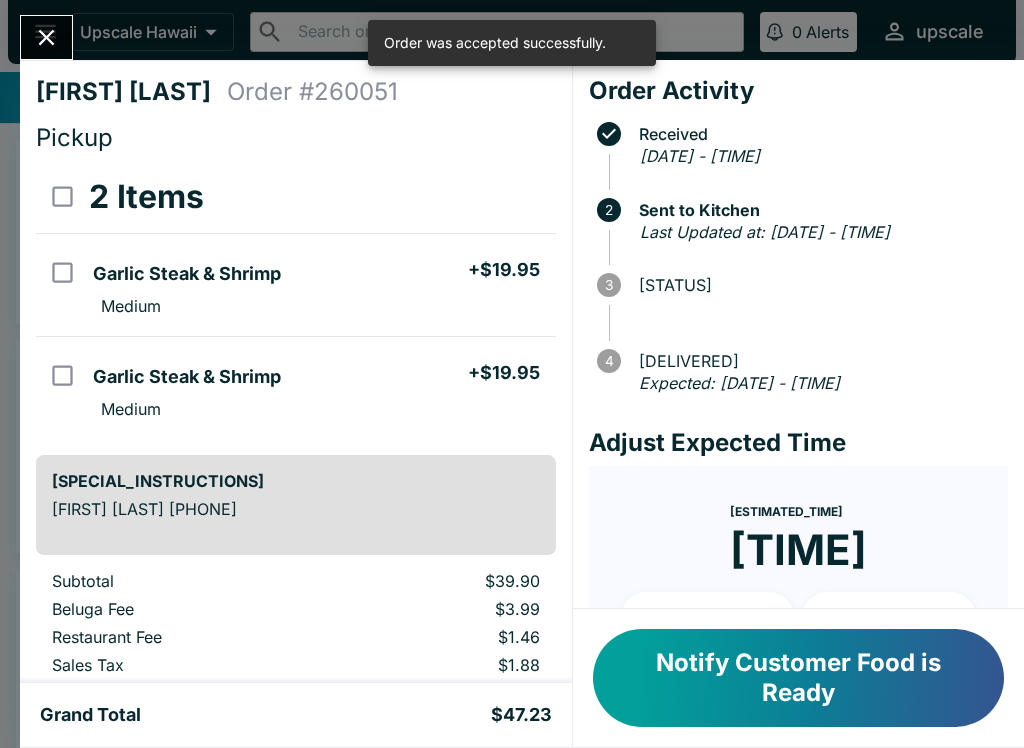 click on "[FIRST] [LAST] [ORDER_ID] [PICKUP] [ITEMS] [ITEM] [ITEM] + [PRICE] [ITEM] [ITEM] + [PRICE] [MEDIUM] [MEDIUM] [SPECIAL_INSTRUCTIONS] [FIRST] [LAST] [PHONE] [SUBTOTAL] [PRICE] [FEE] [PRICE] [FEE] [PRICE] [TAX] [PRICE] [TOTAL] [PRICE] [ACTIVITY] [STATUS] [DATE] - [TIME] [STATUS] [TIME] [STATUS] [TIME] [STATUS] [DELIVERED] [EXPECTED] [DATE] - [TIME] [ADJUST_TIME] [ESTIMATED_TIME] [TIME] + [NUMBER] + [NUMBER] [RESET] [UPDATE_ETA] [NOTIFY] [STATUS]" at bounding box center (512, 374) 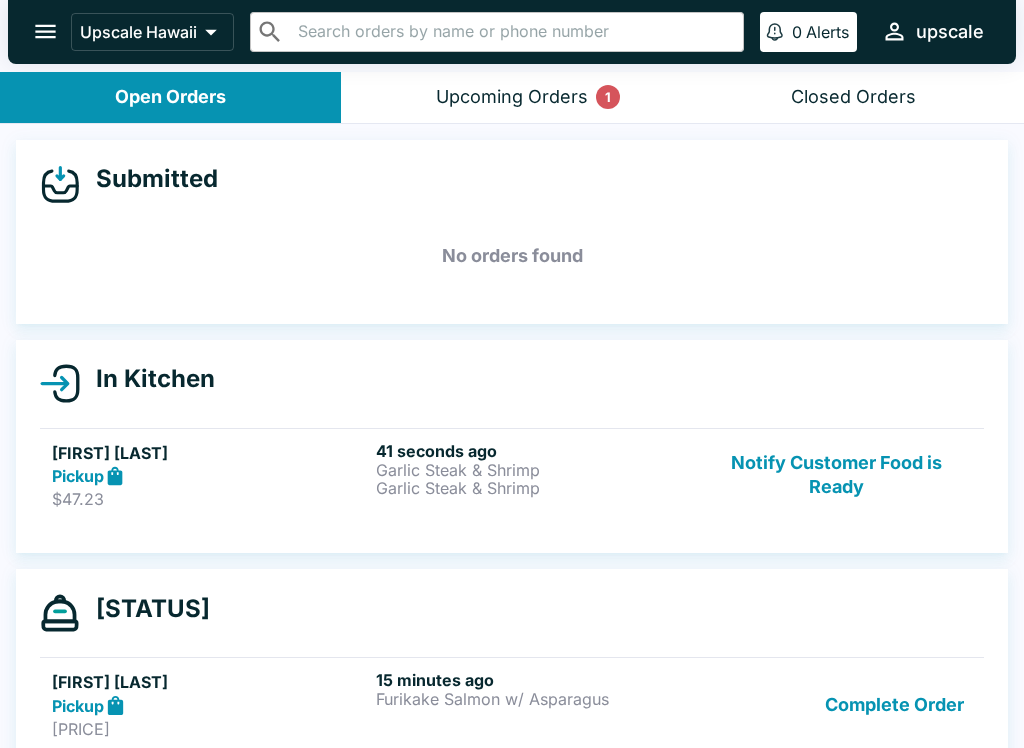 click on "Complete Order" at bounding box center [894, 704] 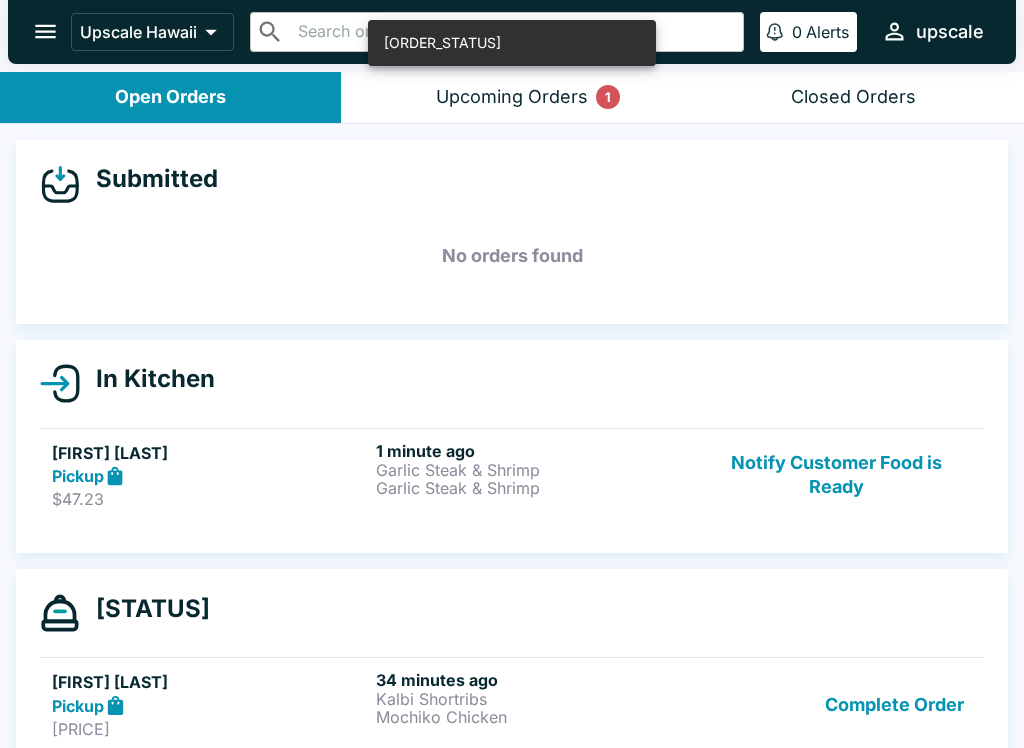 click on "Closed Orders" at bounding box center (853, 97) 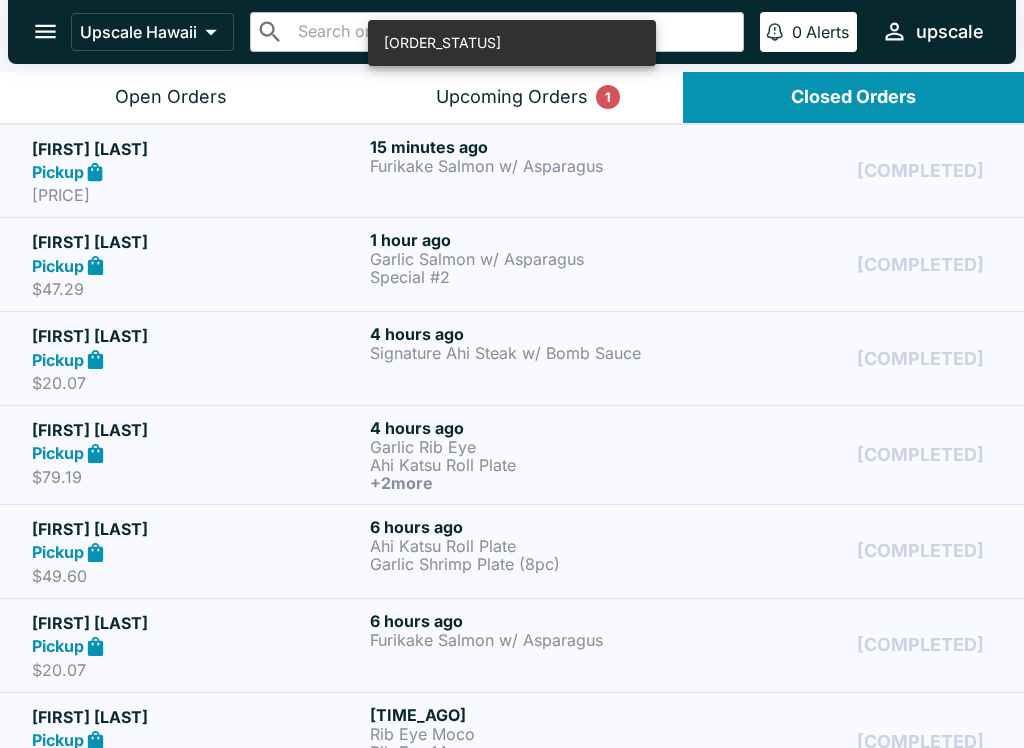 click on "[FIRST] [LAST]" at bounding box center (197, 149) 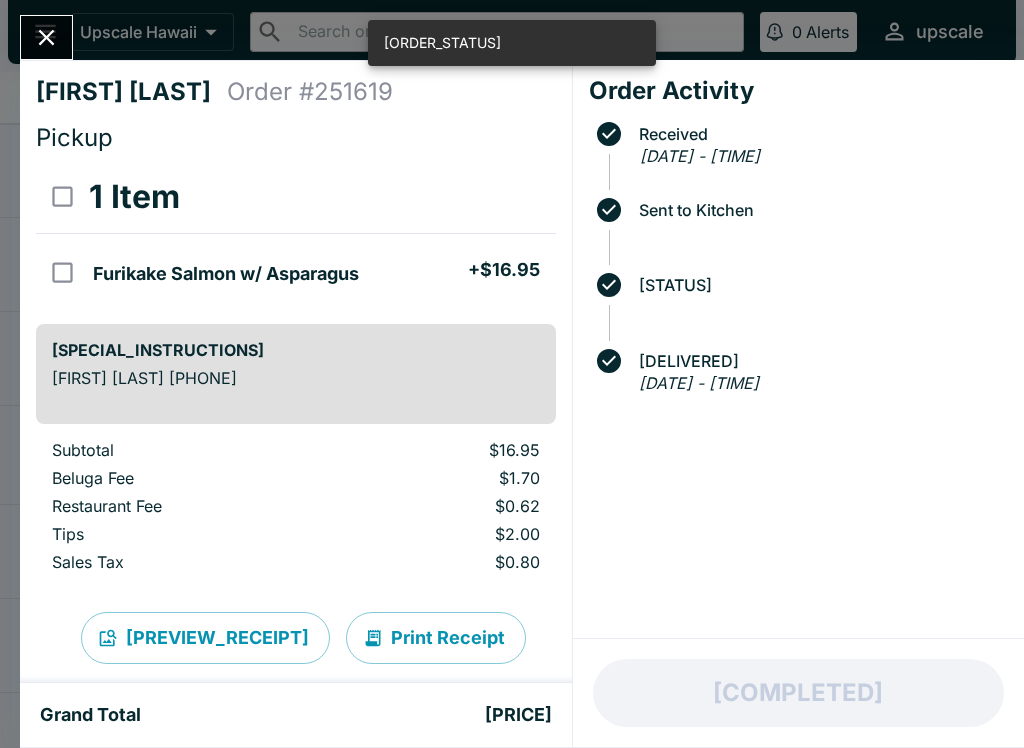 click at bounding box center [46, 37] 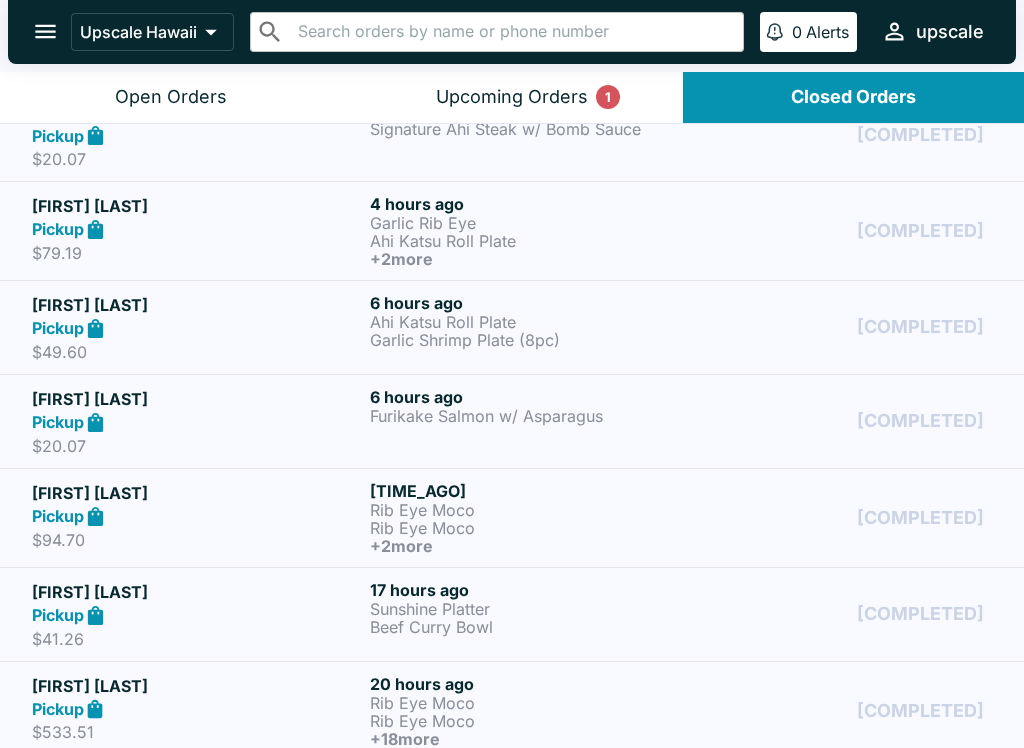 scroll, scrollTop: 222, scrollLeft: 0, axis: vertical 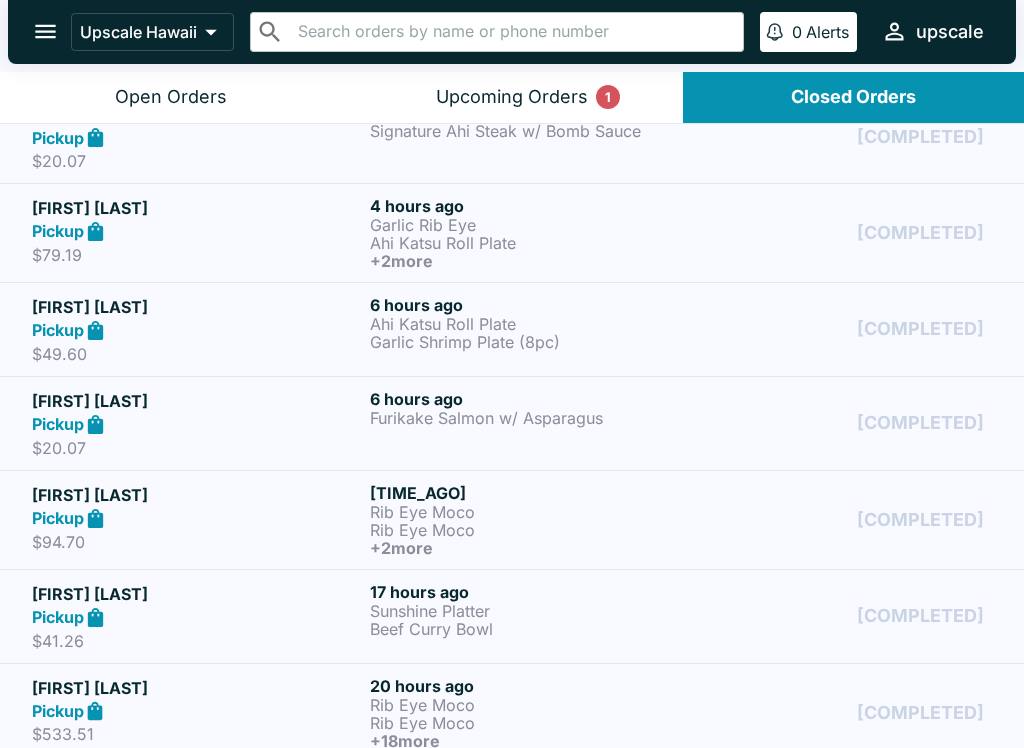 click on "Open Orders" at bounding box center [171, 97] 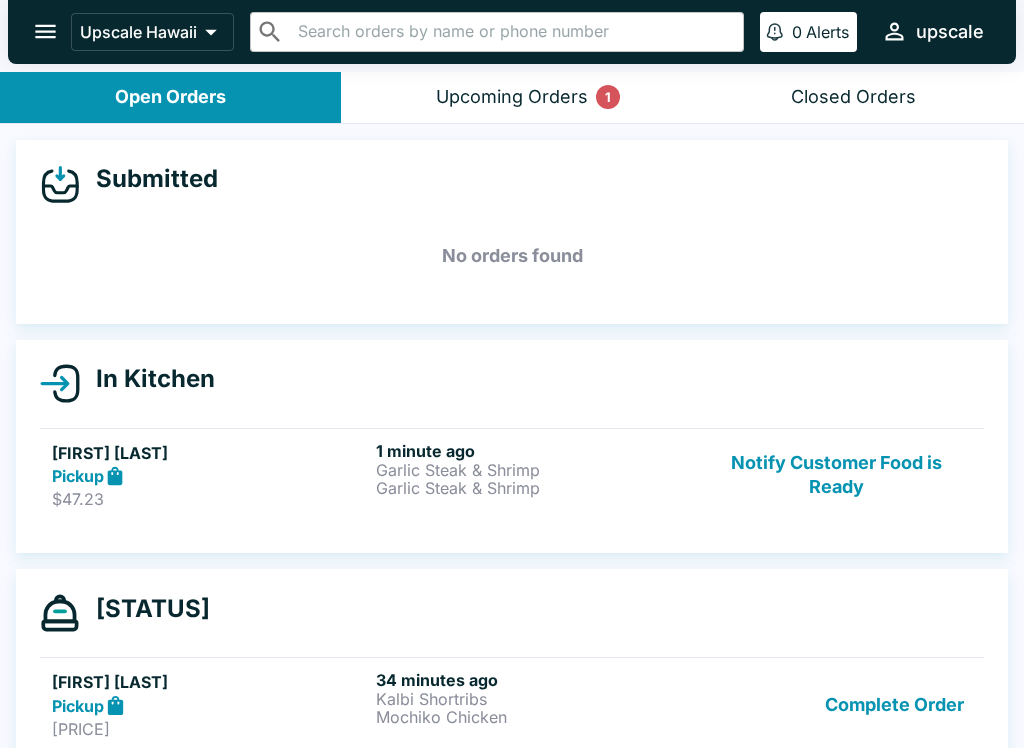 click on "Pickup" at bounding box center (210, 705) 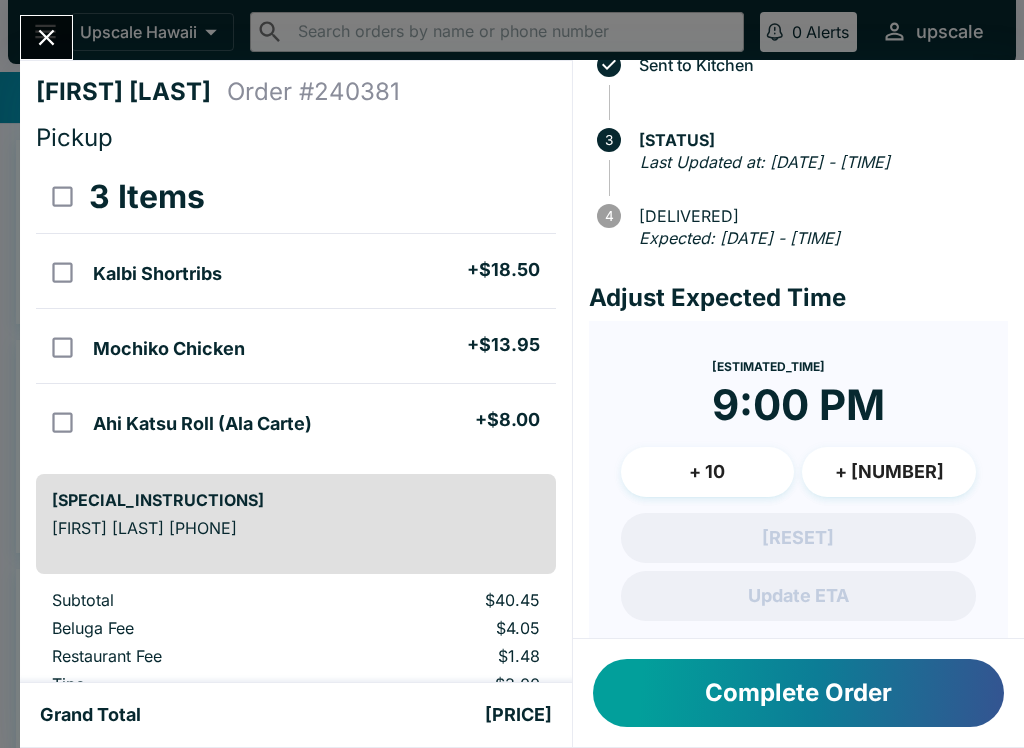 scroll, scrollTop: 148, scrollLeft: 0, axis: vertical 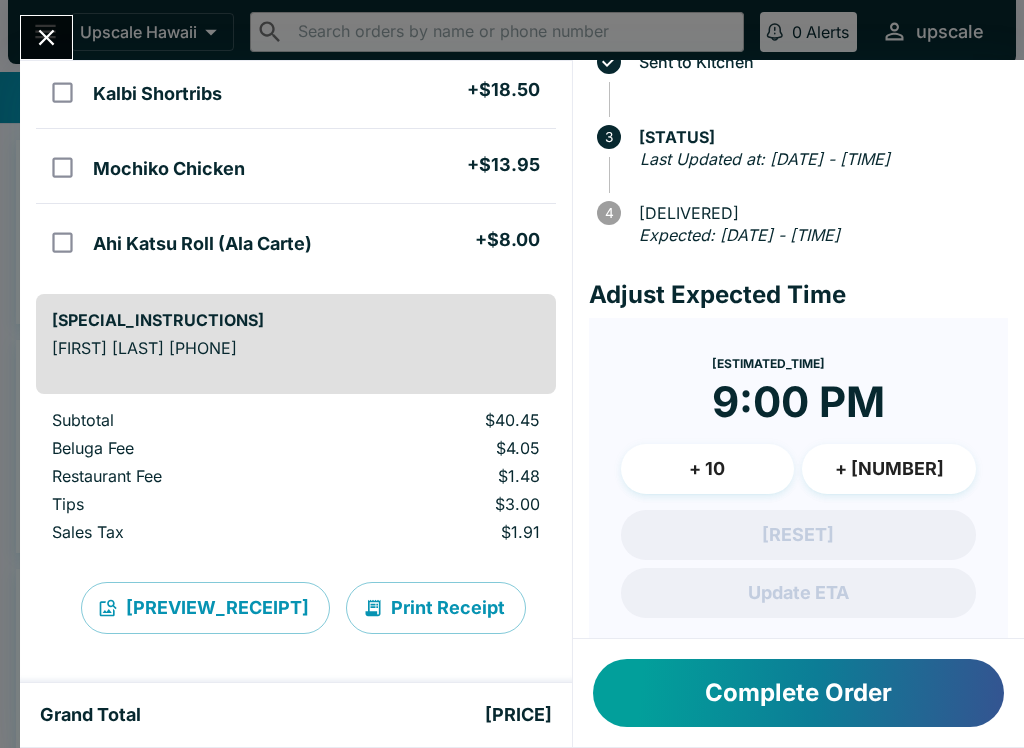 click on "Complete Order" at bounding box center [798, 693] 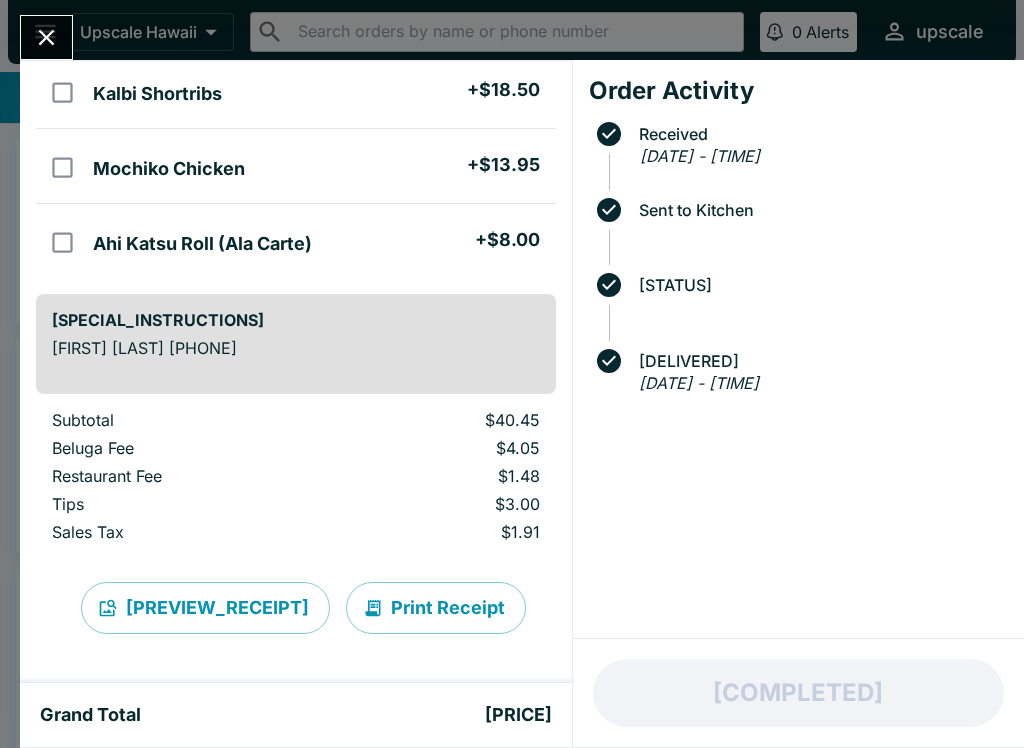 scroll, scrollTop: 0, scrollLeft: 0, axis: both 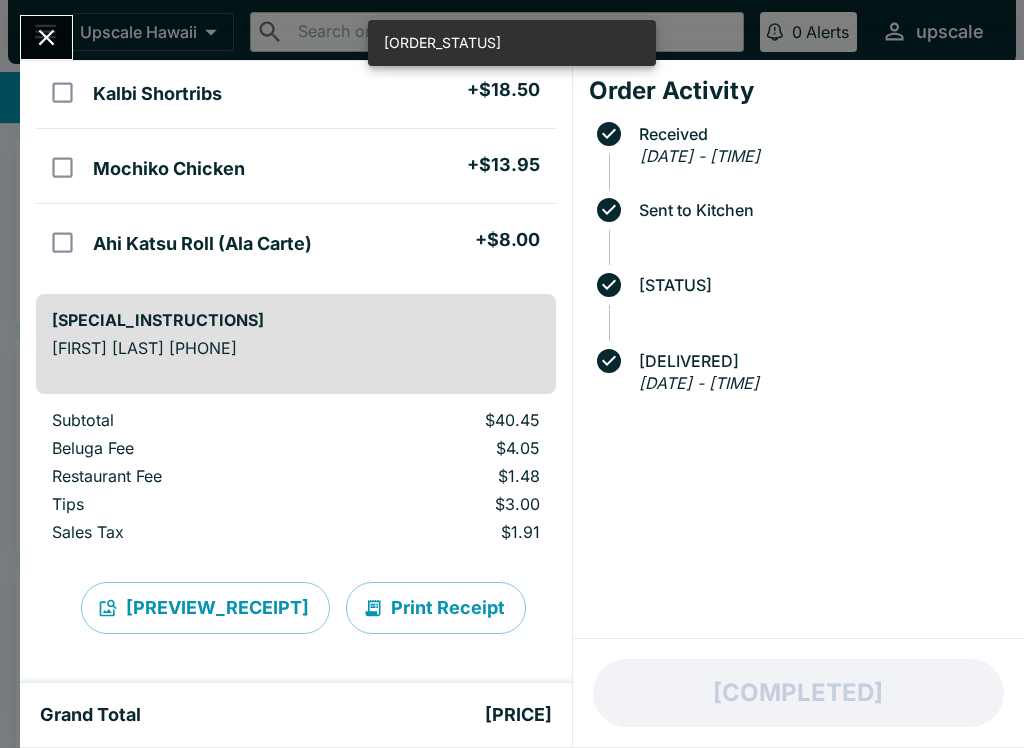 click 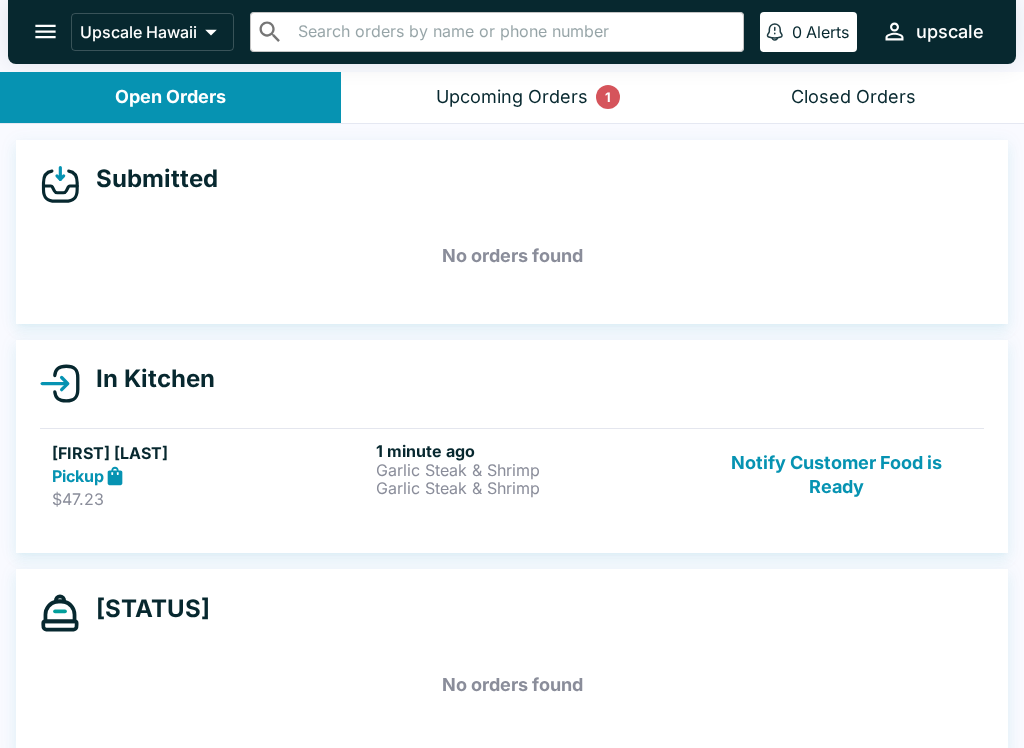 click on "1 minute ago" at bounding box center (534, 451) 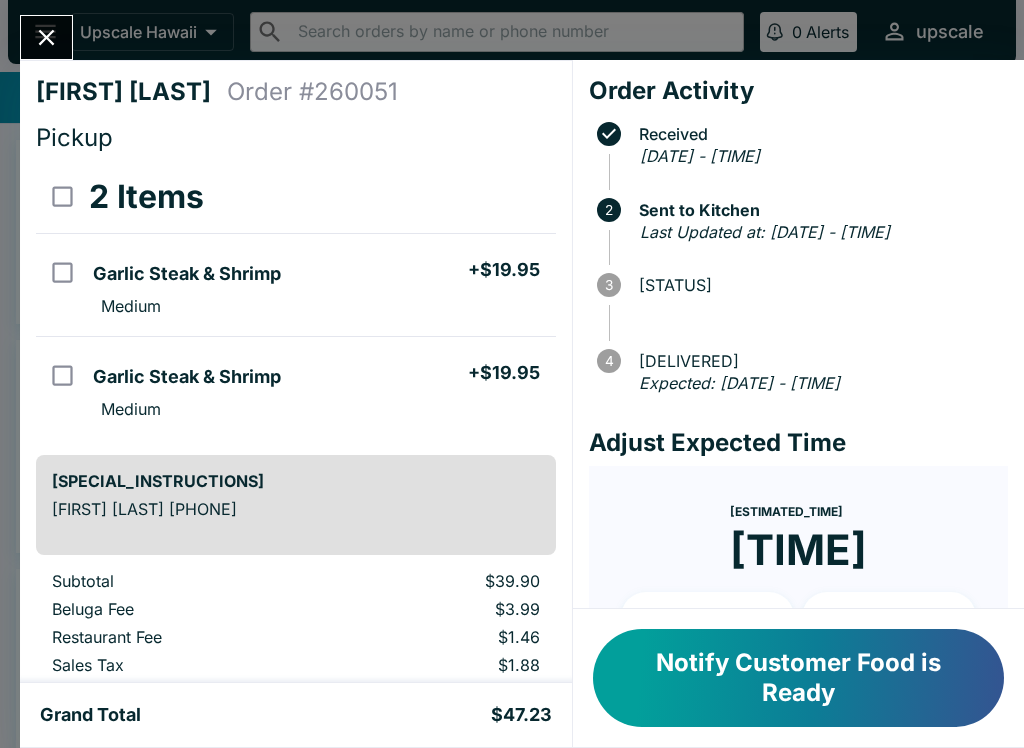 click at bounding box center (46, 37) 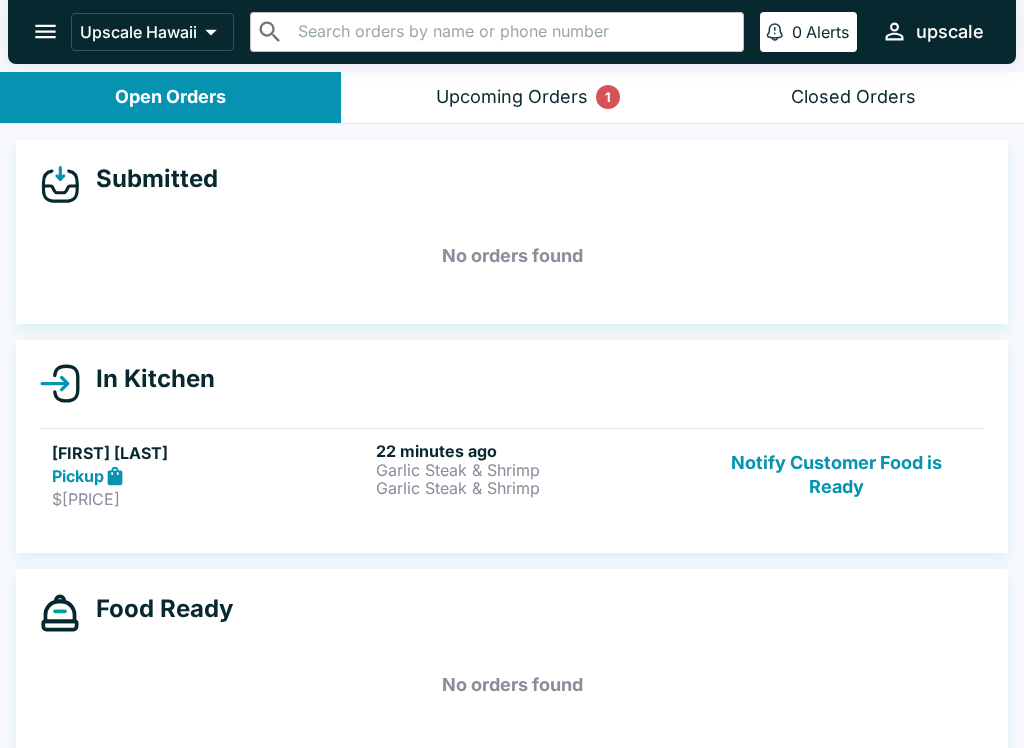 scroll, scrollTop: 0, scrollLeft: 0, axis: both 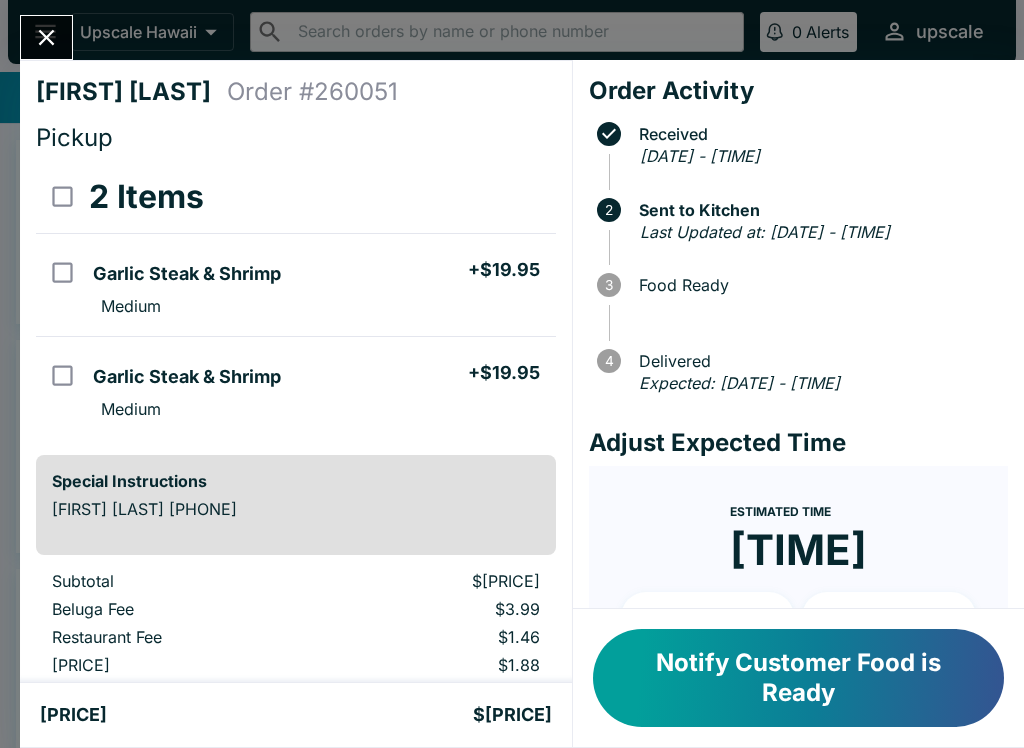 click on "Notify Customer Food is Ready" at bounding box center [798, 678] 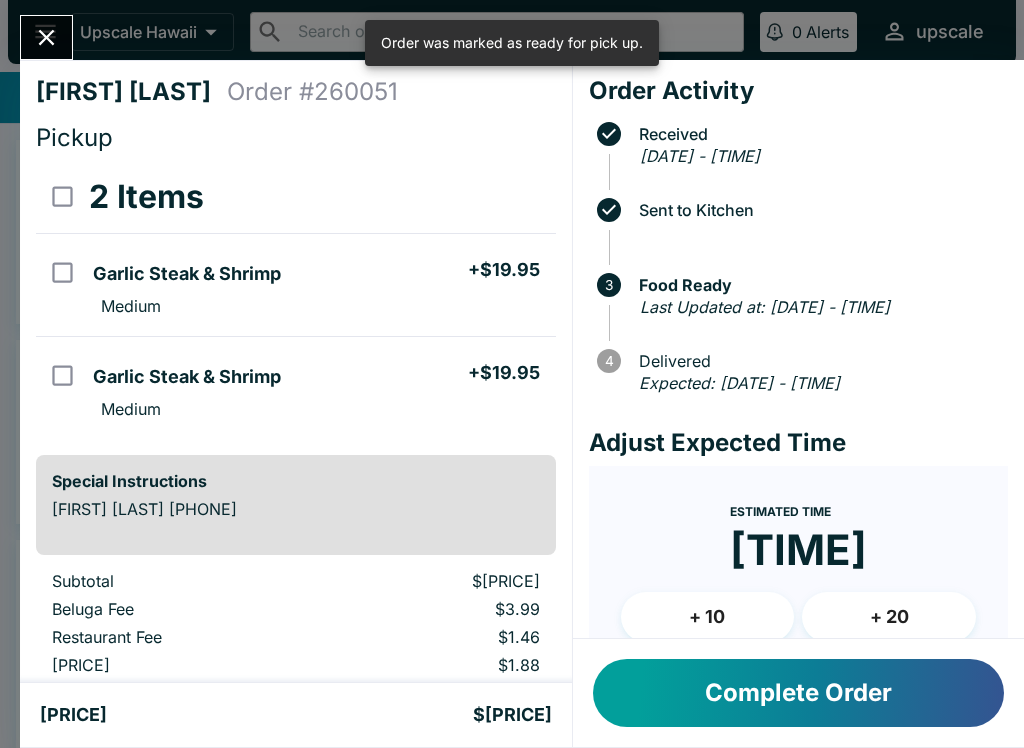 click at bounding box center [46, 37] 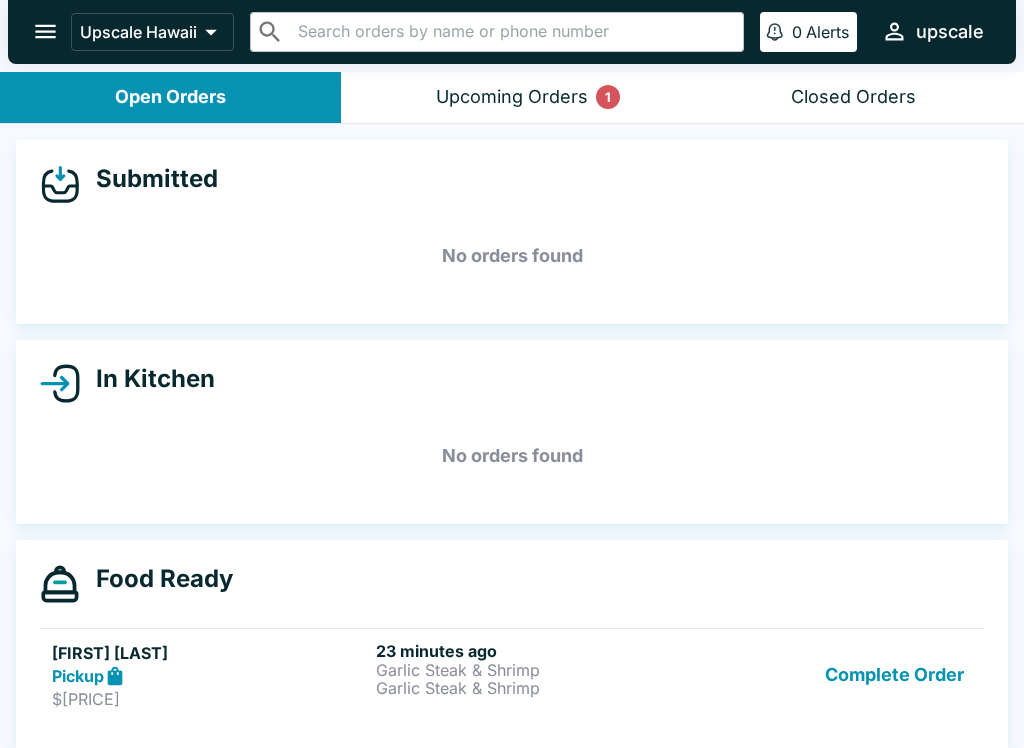 click on "Complete Order" at bounding box center (894, 675) 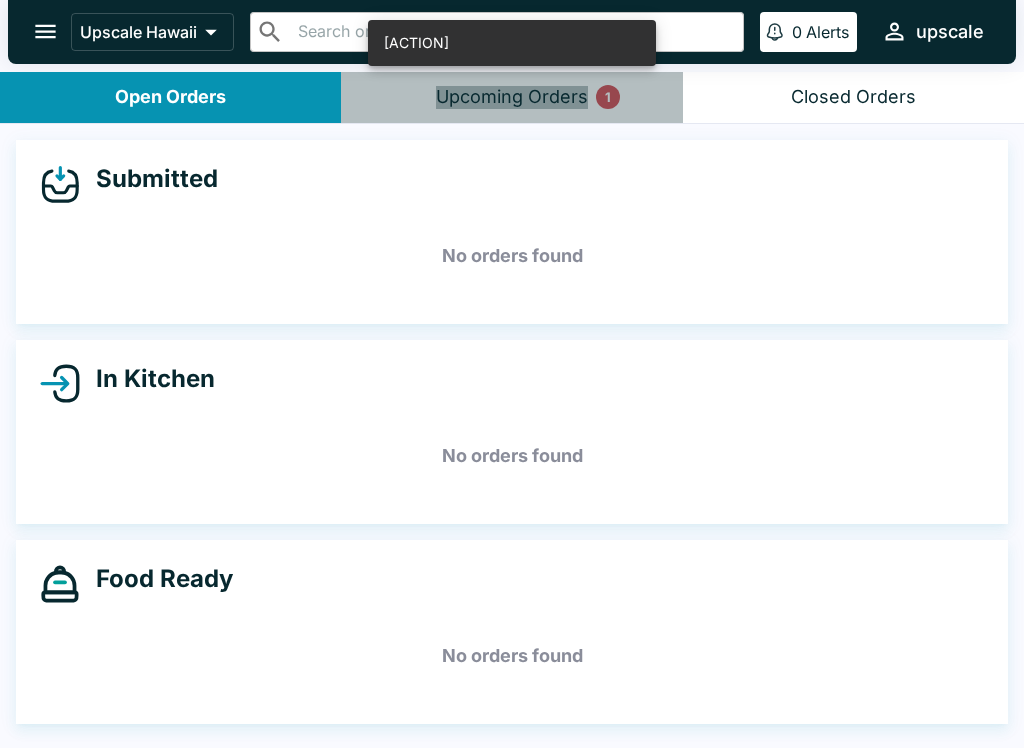 click on "Upcoming Orders 1" at bounding box center (512, 97) 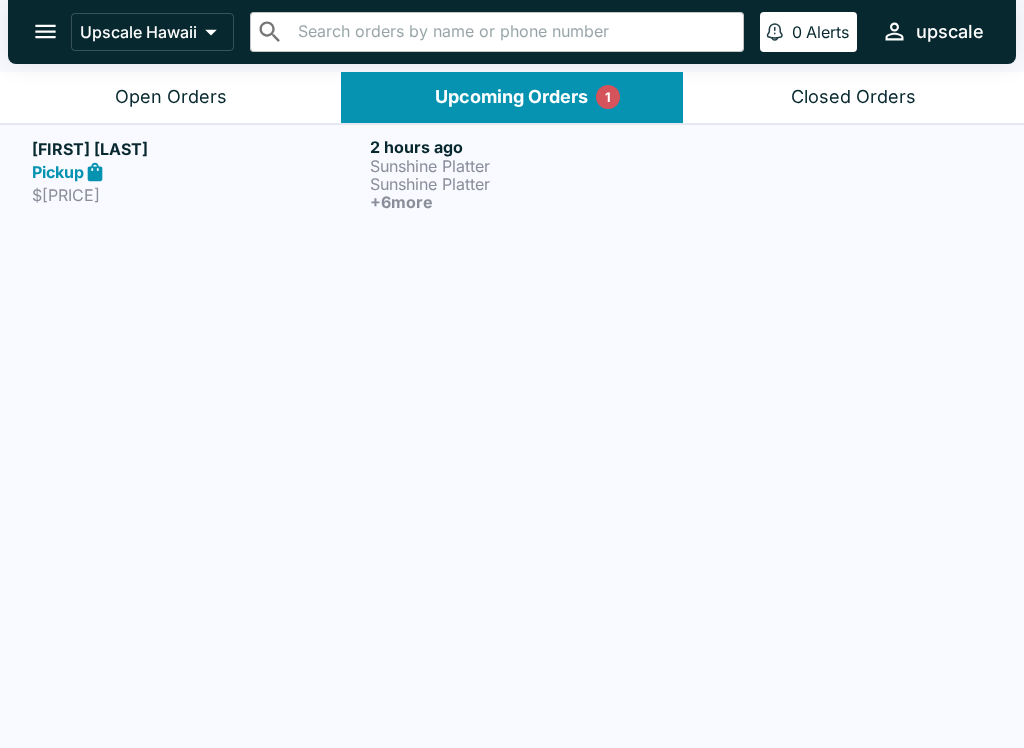 click on "Open Orders" at bounding box center (170, 97) 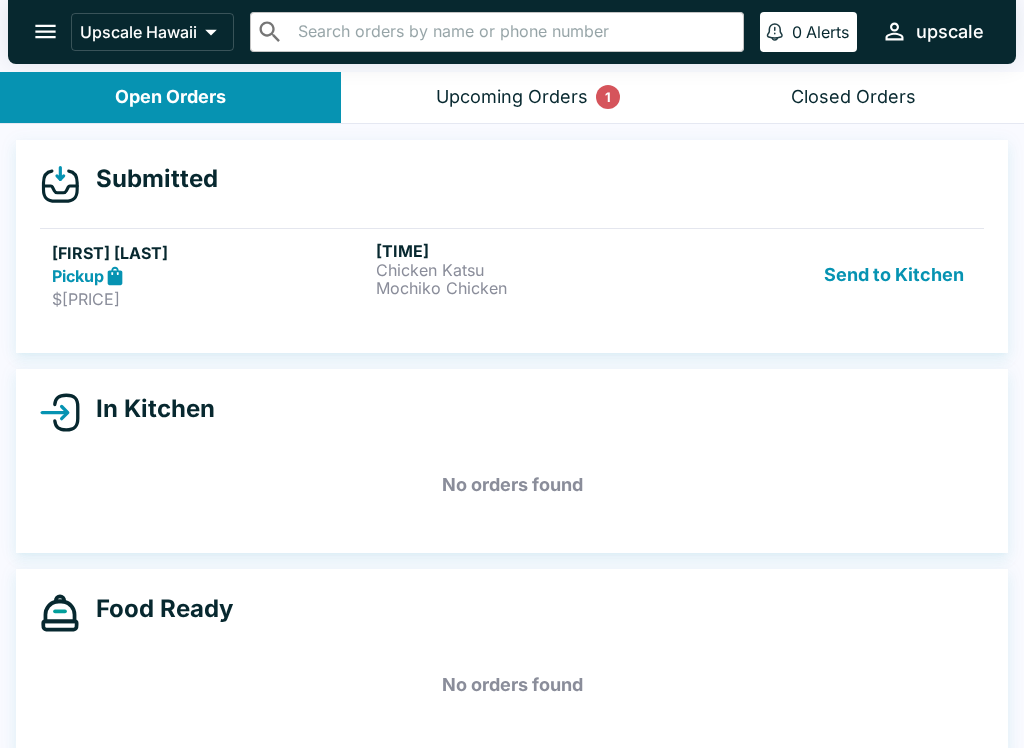scroll, scrollTop: 3, scrollLeft: 0, axis: vertical 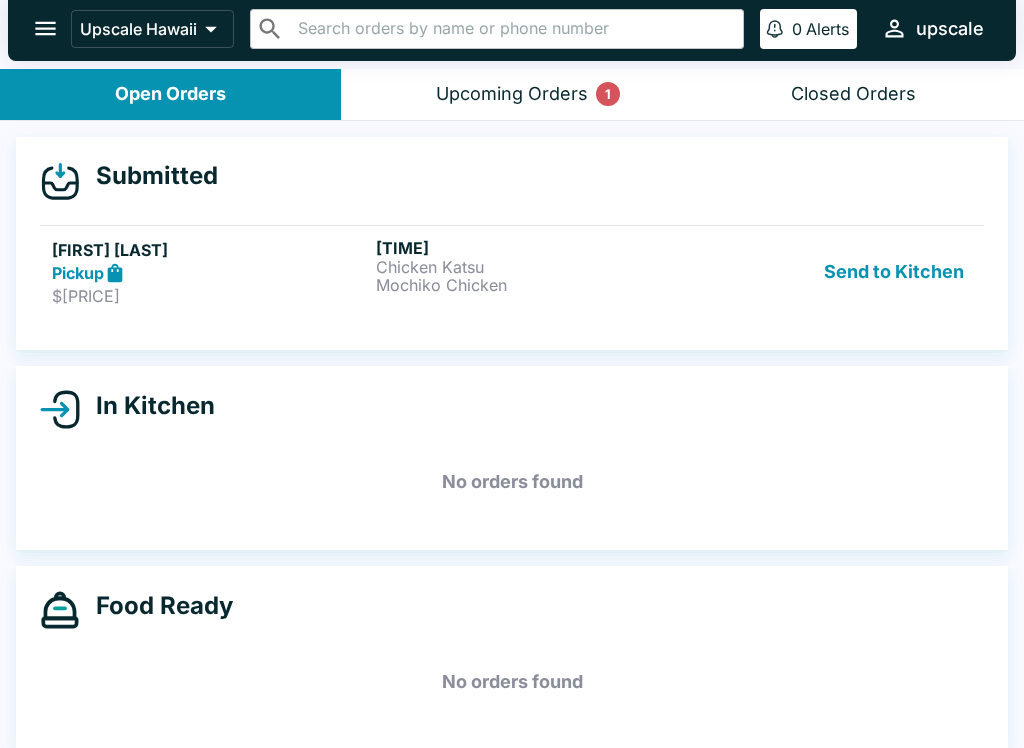 click on "Upcoming Orders 1" at bounding box center [512, 94] 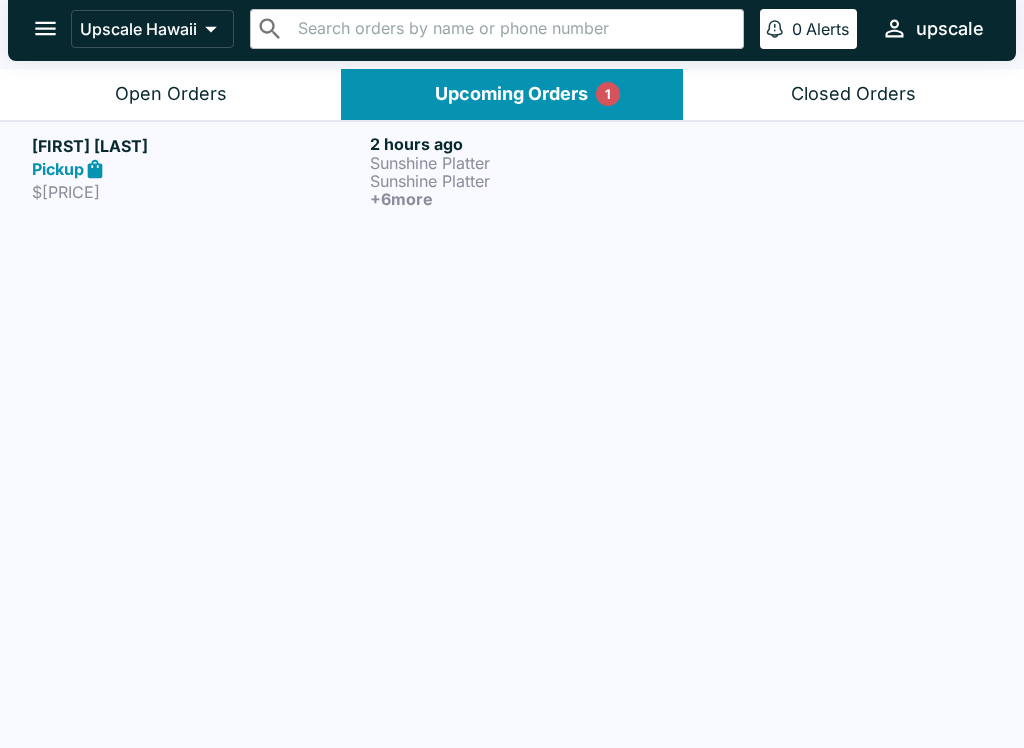 click on "Sunshine Platter" at bounding box center [535, 181] 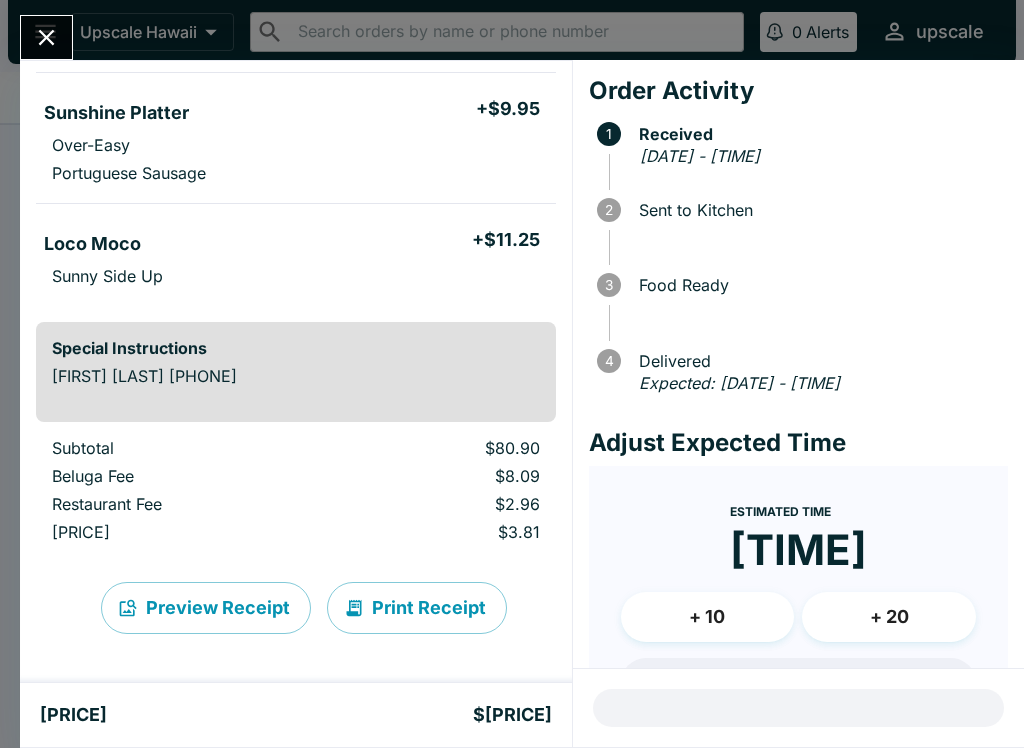 scroll, scrollTop: 954, scrollLeft: 0, axis: vertical 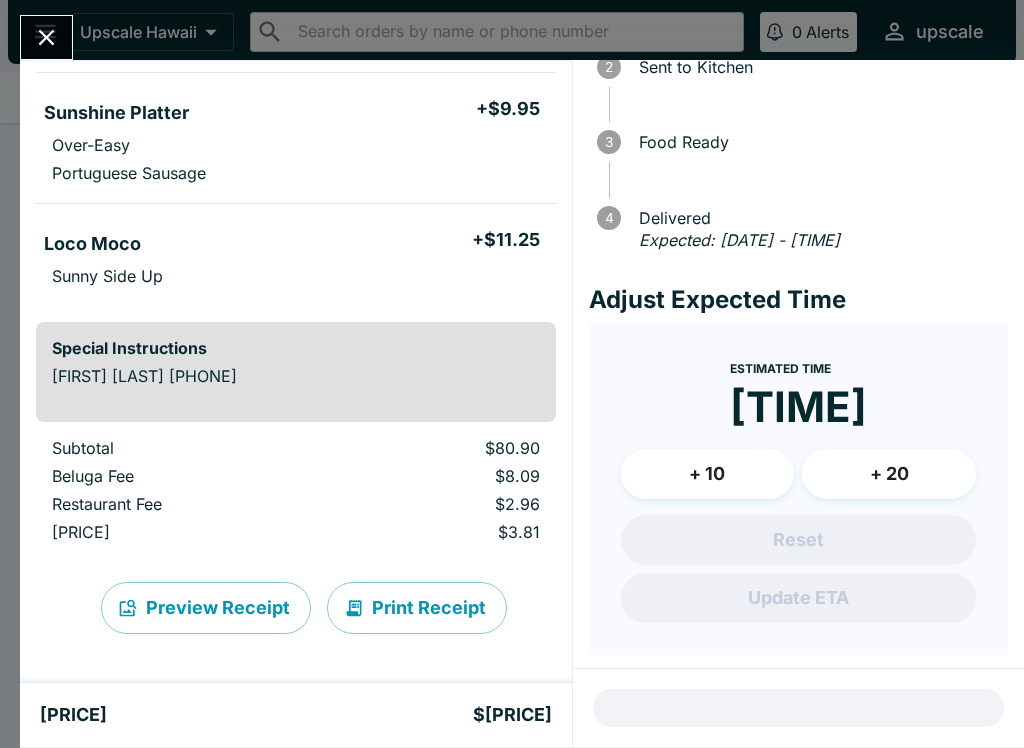 click 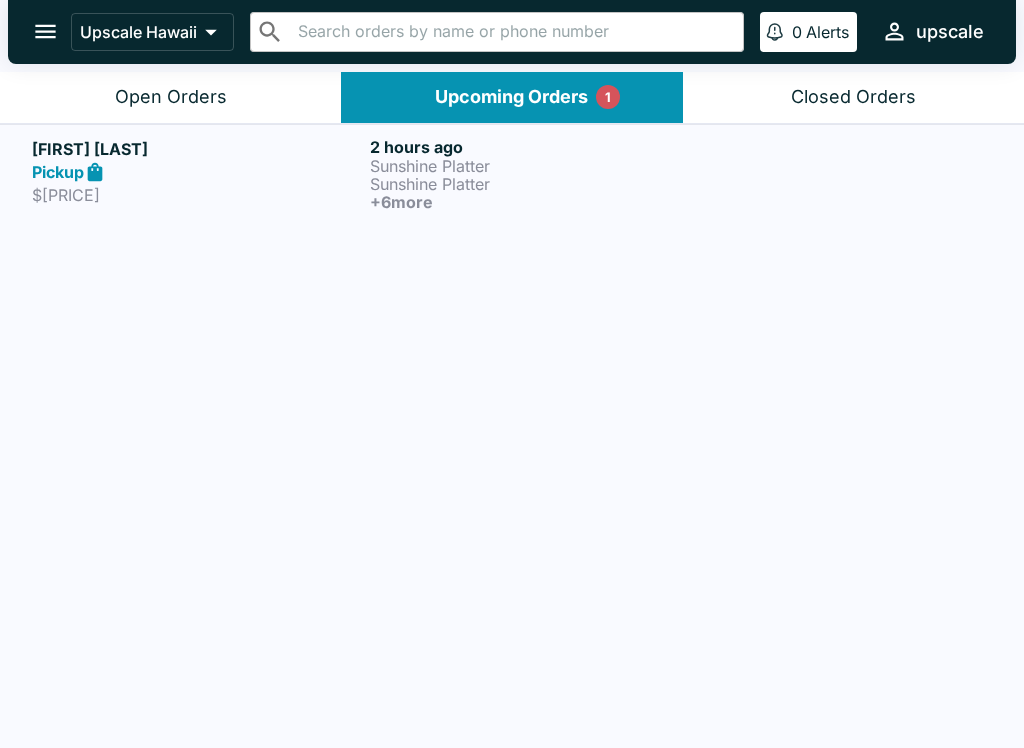 click on "Sunshine Platter" at bounding box center (535, 166) 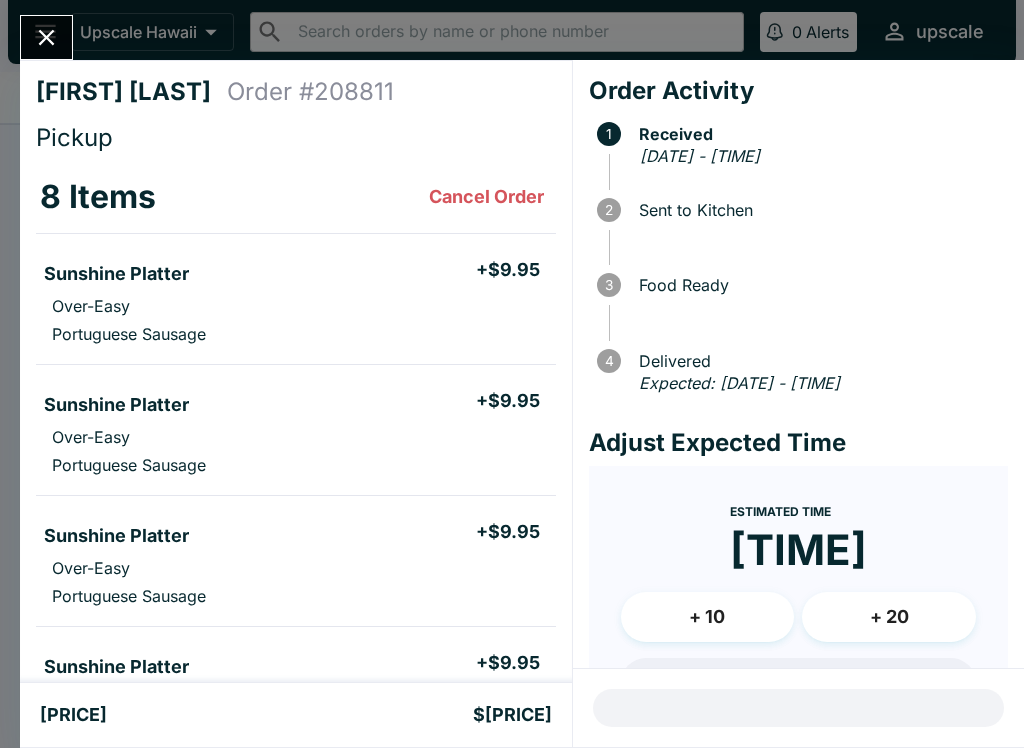 click 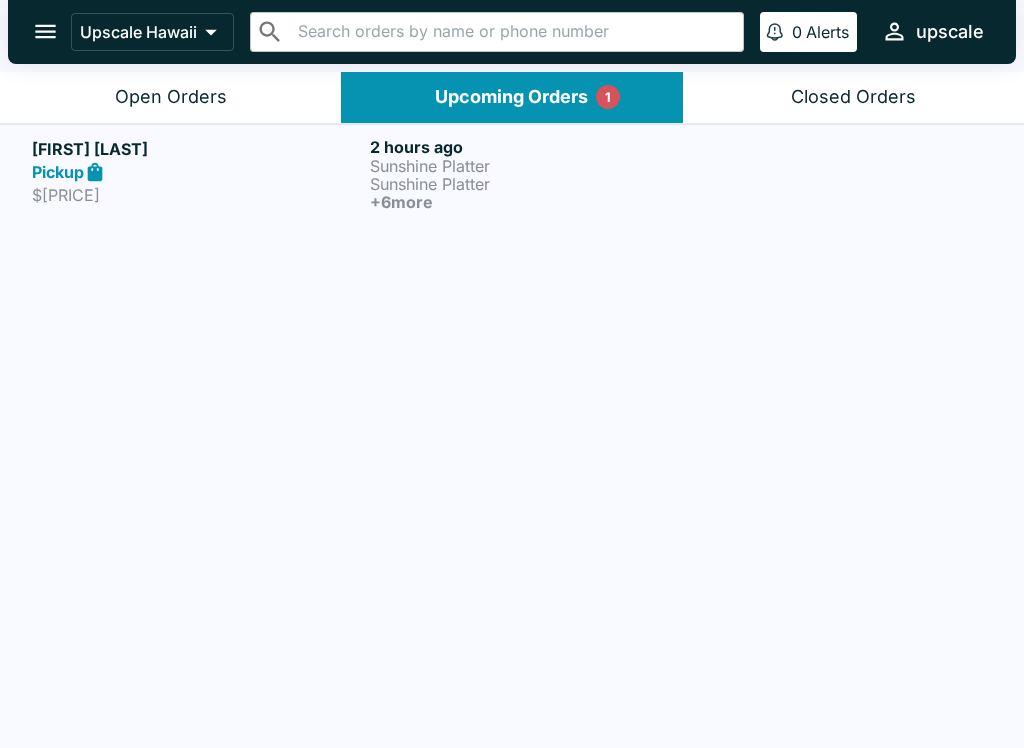 click on "Open Orders" at bounding box center [171, 97] 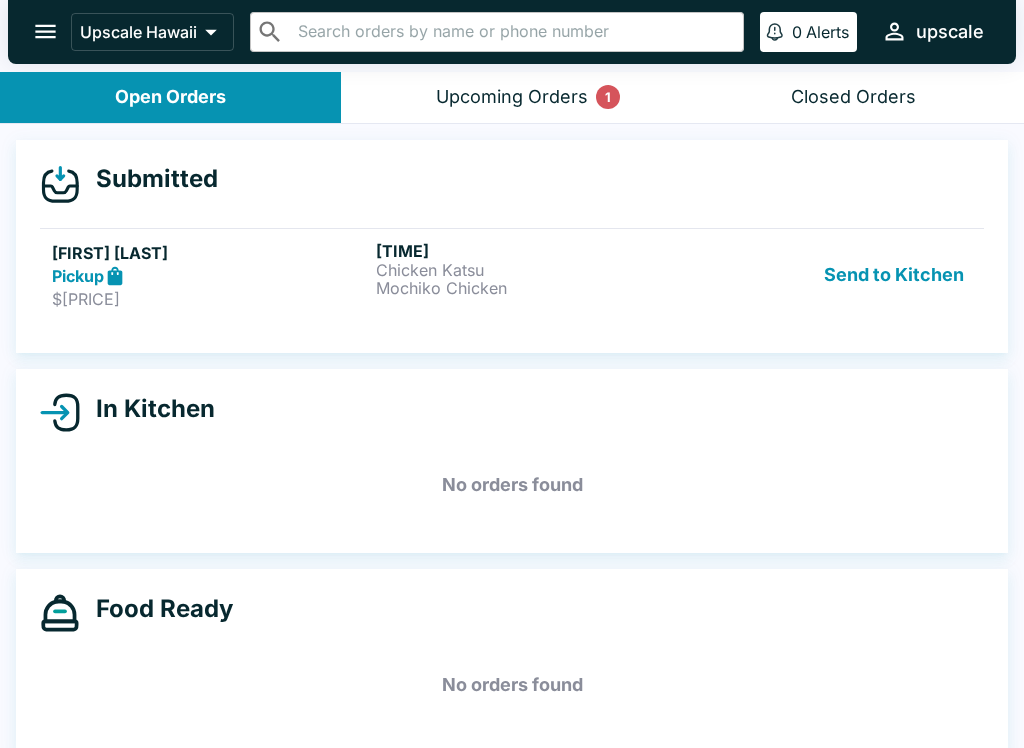 click on "[SEND_TO_KITCHEN]" at bounding box center (894, 275) 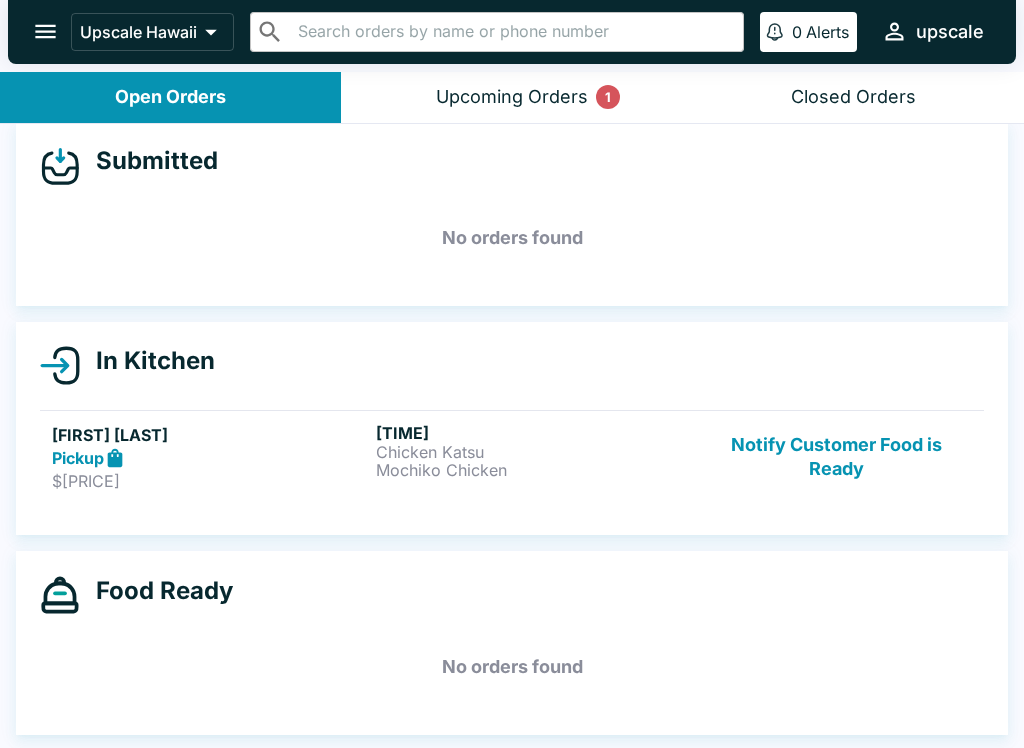 scroll, scrollTop: 18, scrollLeft: 0, axis: vertical 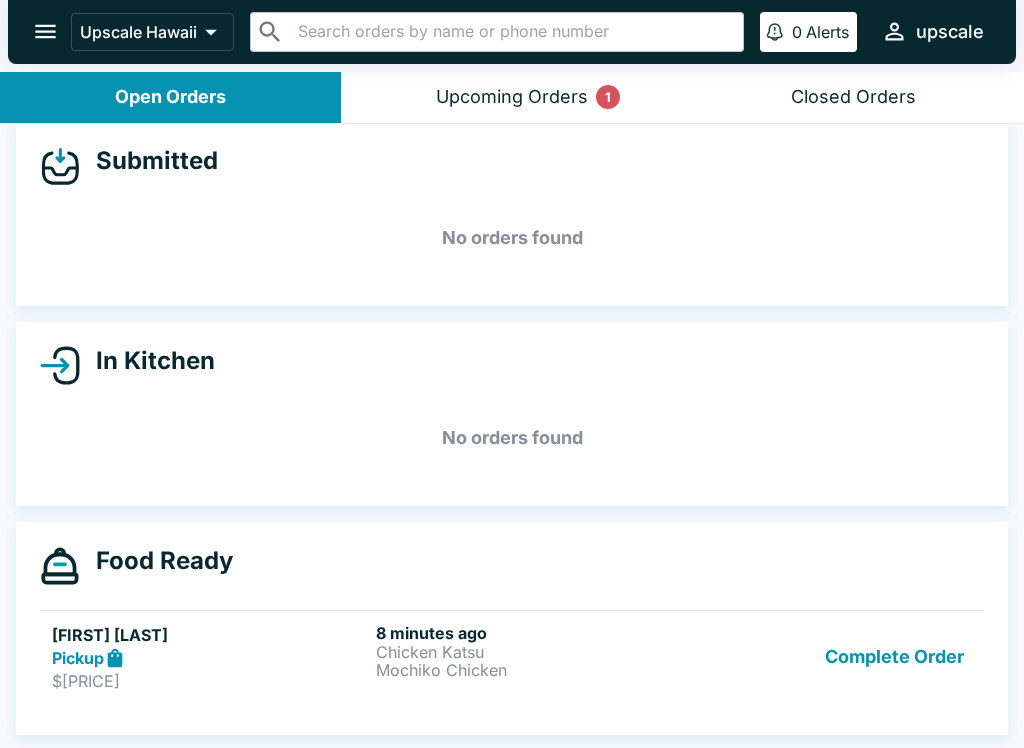 click on "No orders found" at bounding box center (512, 438) 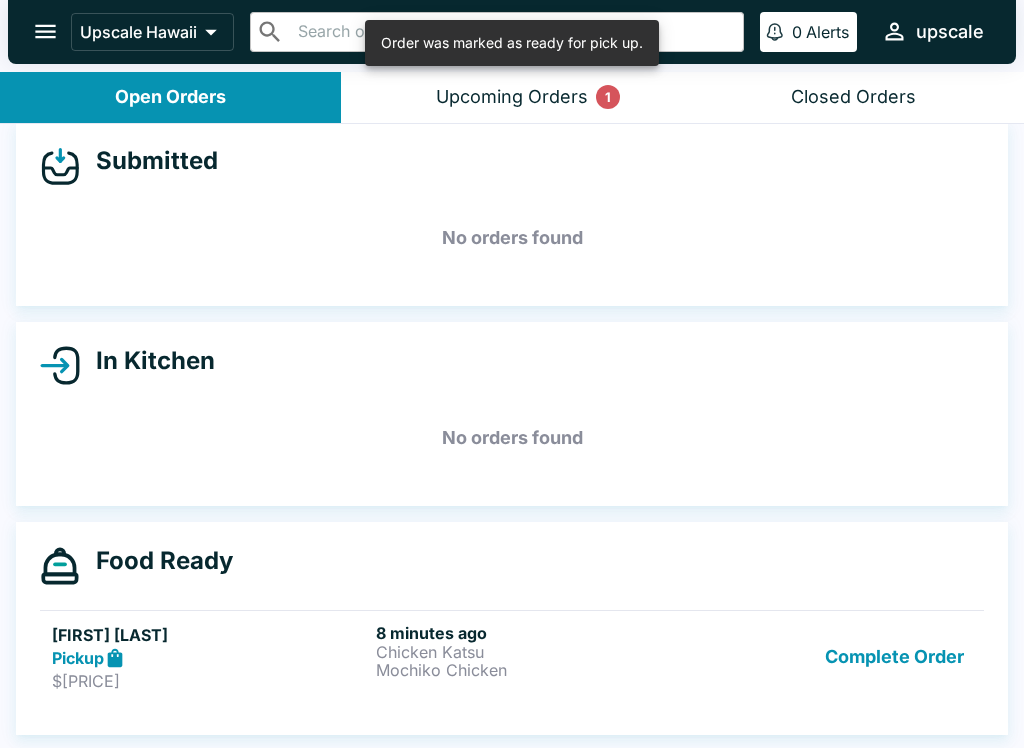click on "Brad Heinley Pickup $46.55 8 minutes ago Chicken Katsu Mochiko Chicken Complete Order" at bounding box center (512, 657) 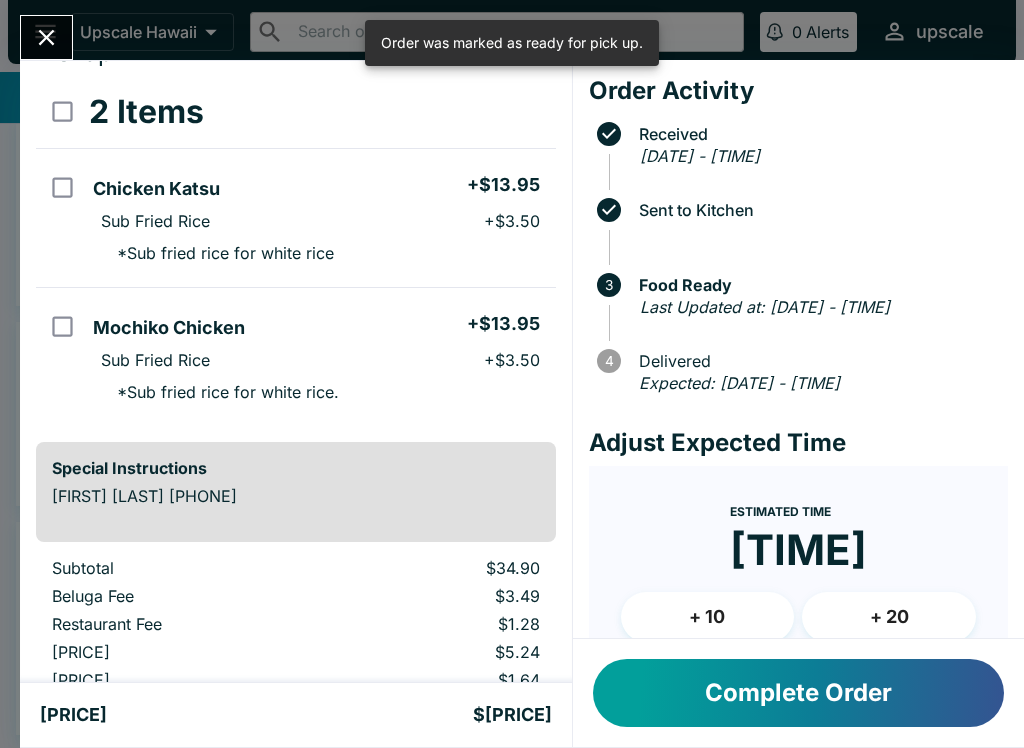 scroll, scrollTop: 76, scrollLeft: 0, axis: vertical 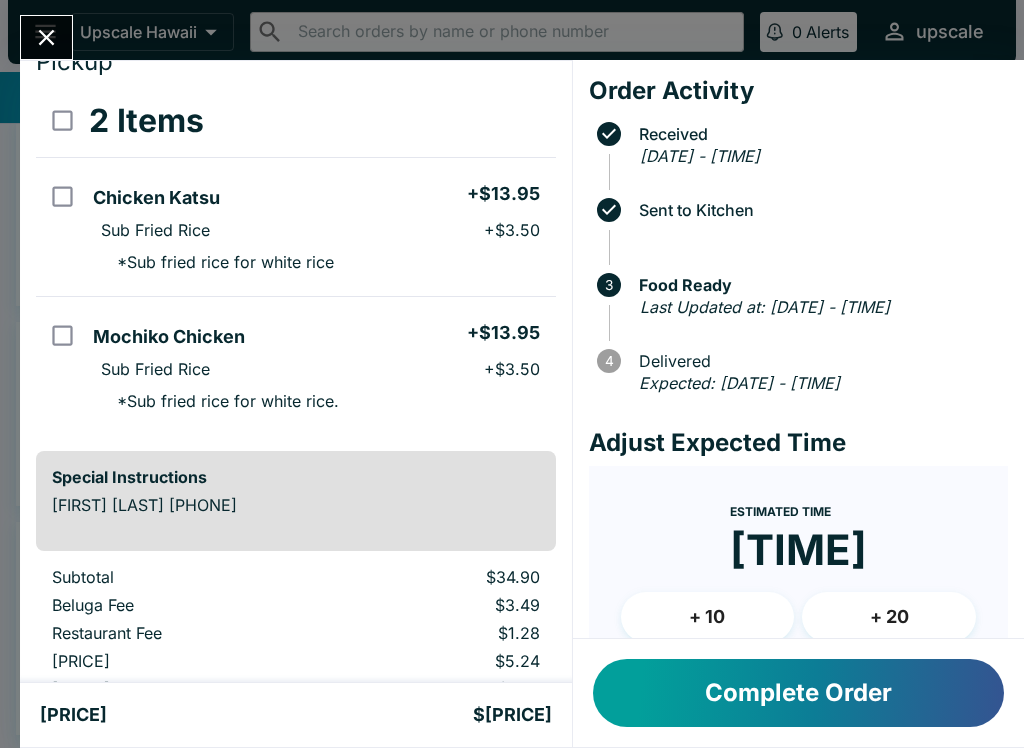 click at bounding box center [46, 37] 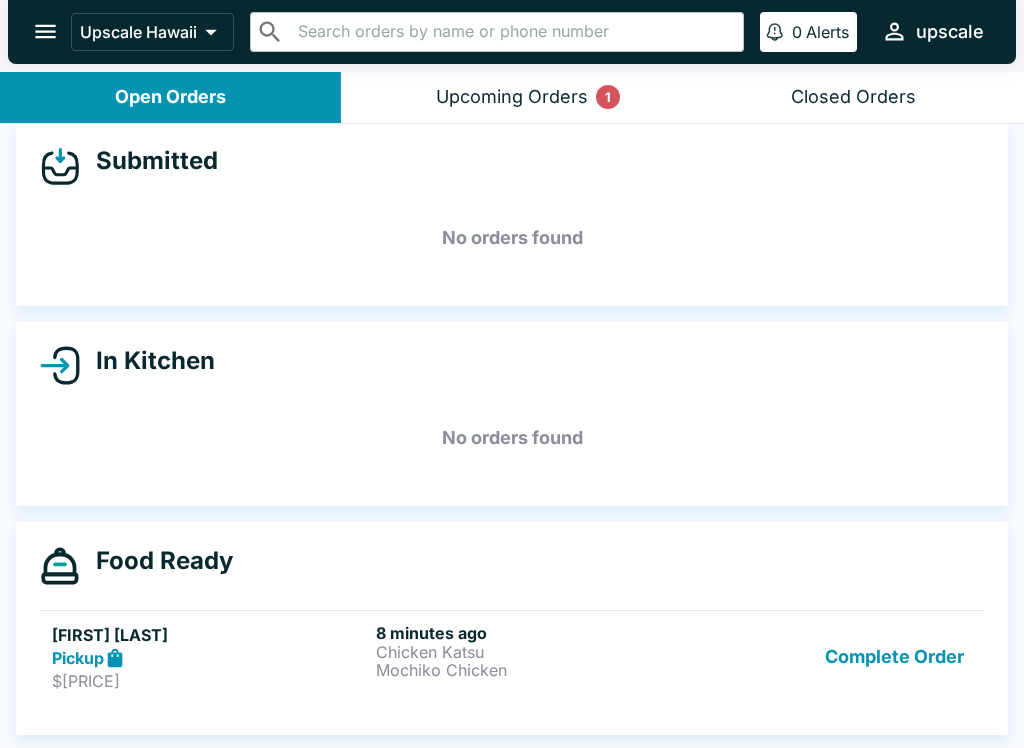 click on "Pickup" at bounding box center (210, 658) 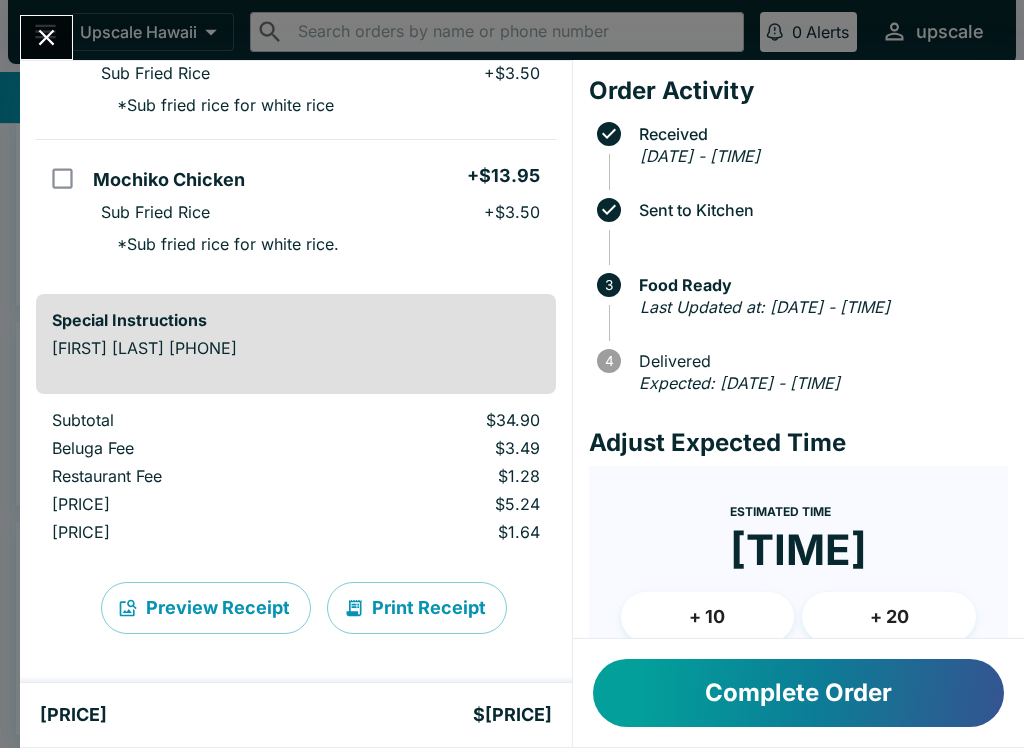 scroll, scrollTop: 233, scrollLeft: 0, axis: vertical 